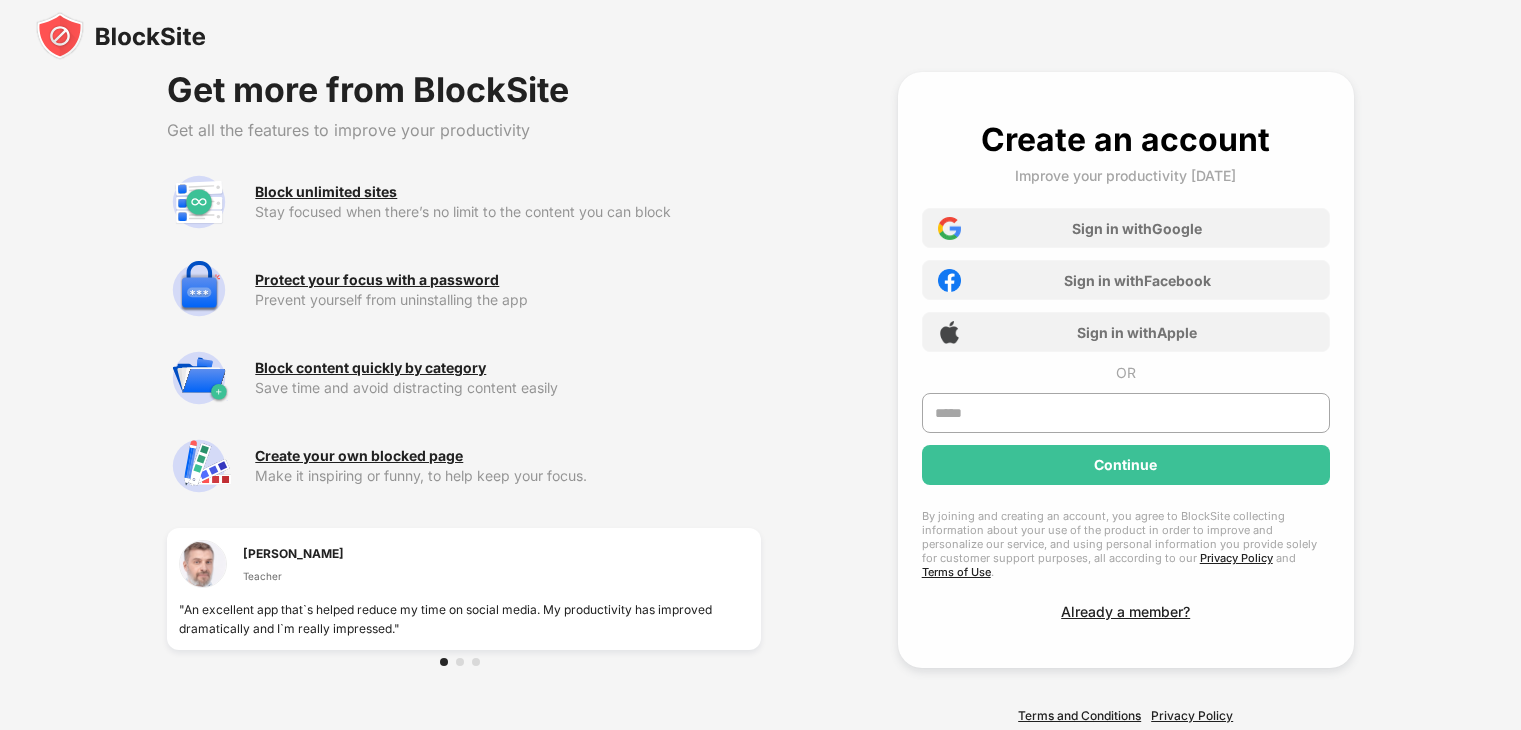 scroll, scrollTop: 0, scrollLeft: 0, axis: both 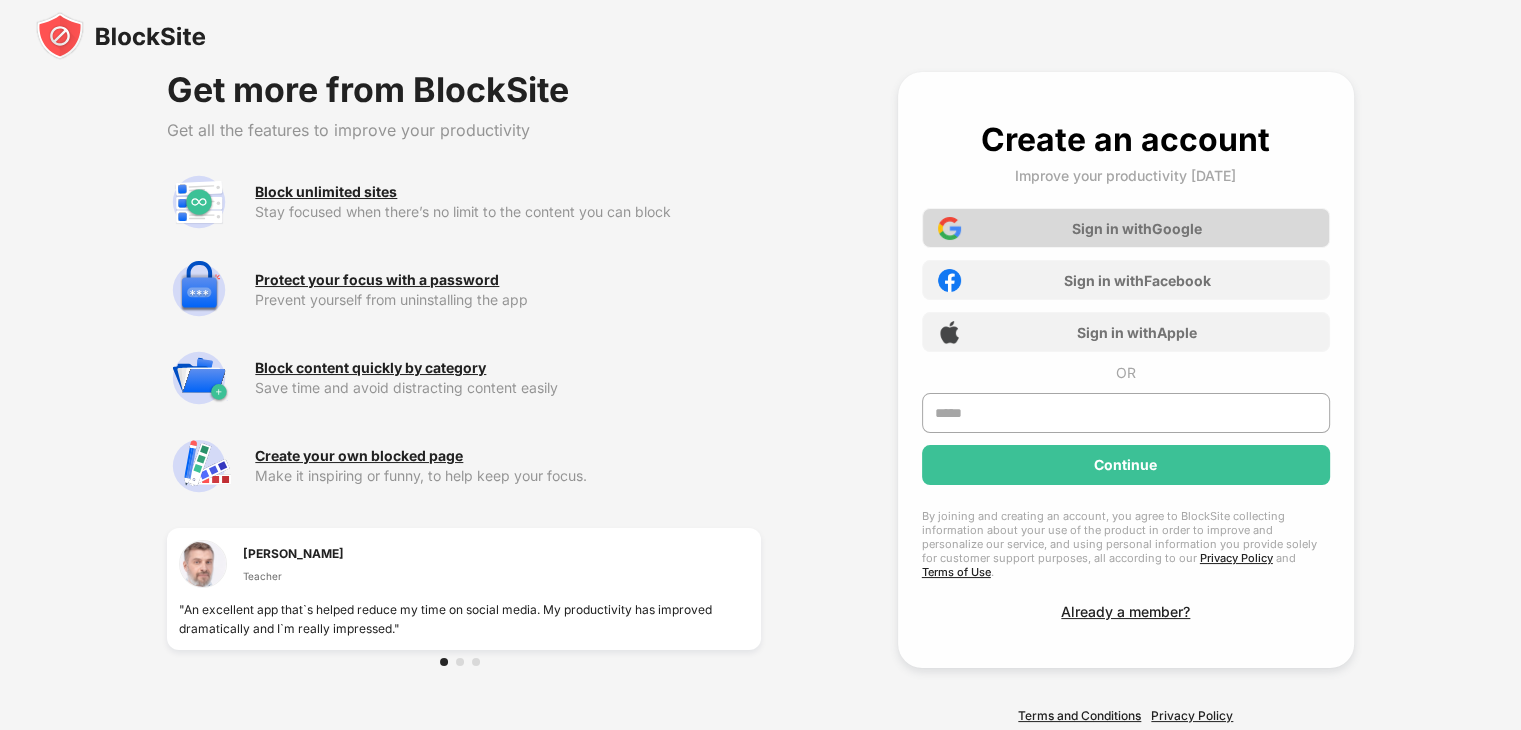 click on "Sign in with  Google" at bounding box center (1137, 228) 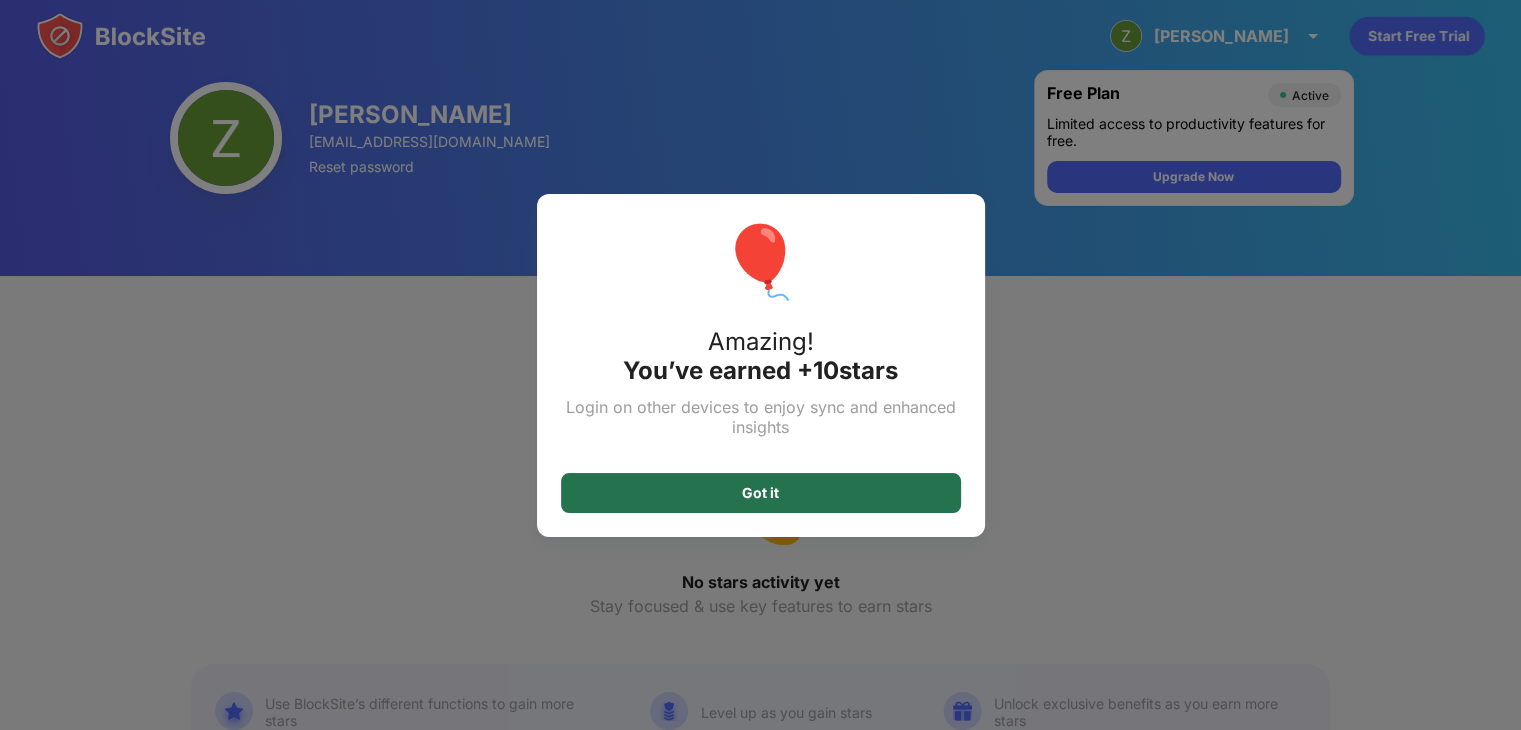 click on "Got it" at bounding box center (761, 493) 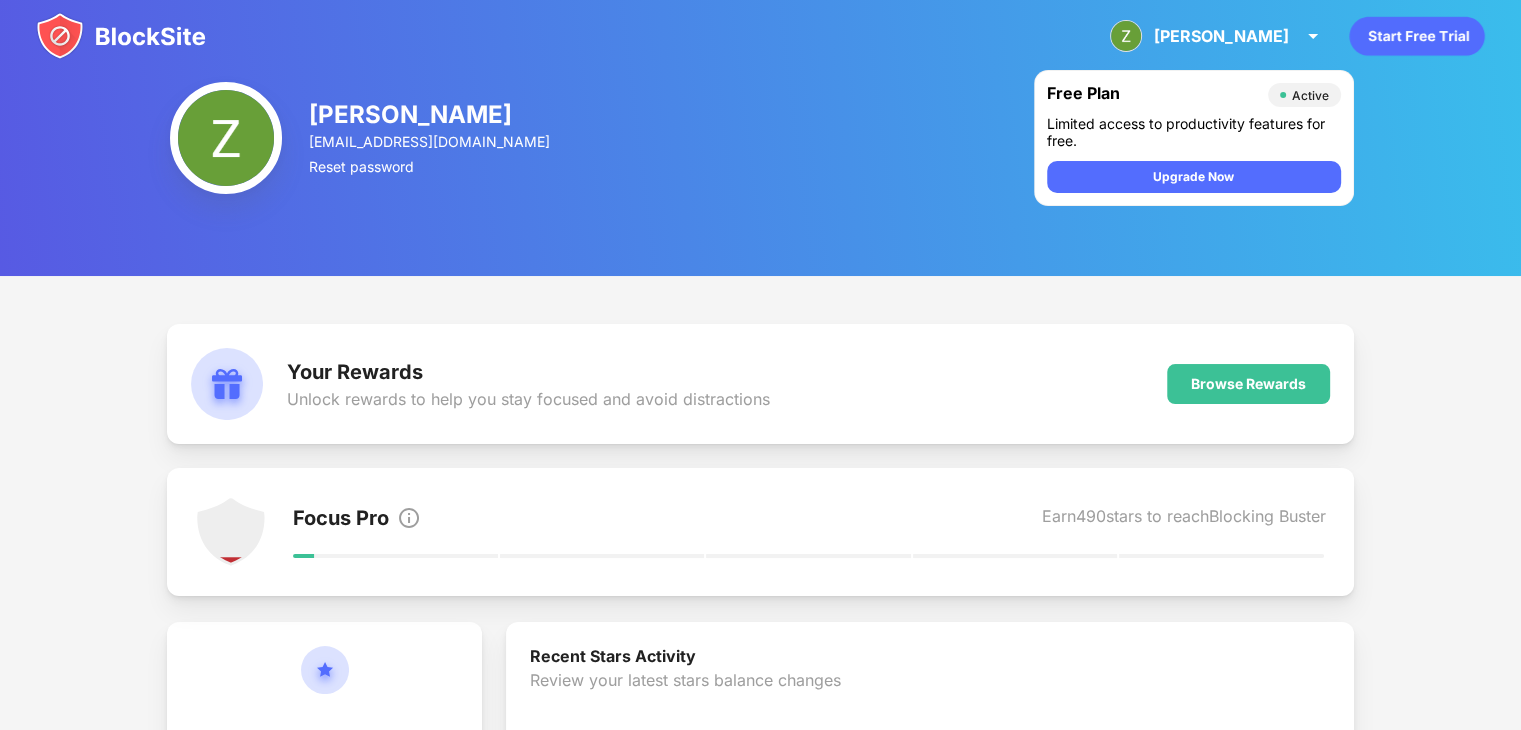 drag, startPoint x: 1520, startPoint y: 142, endPoint x: 1535, endPoint y: 184, distance: 44.598206 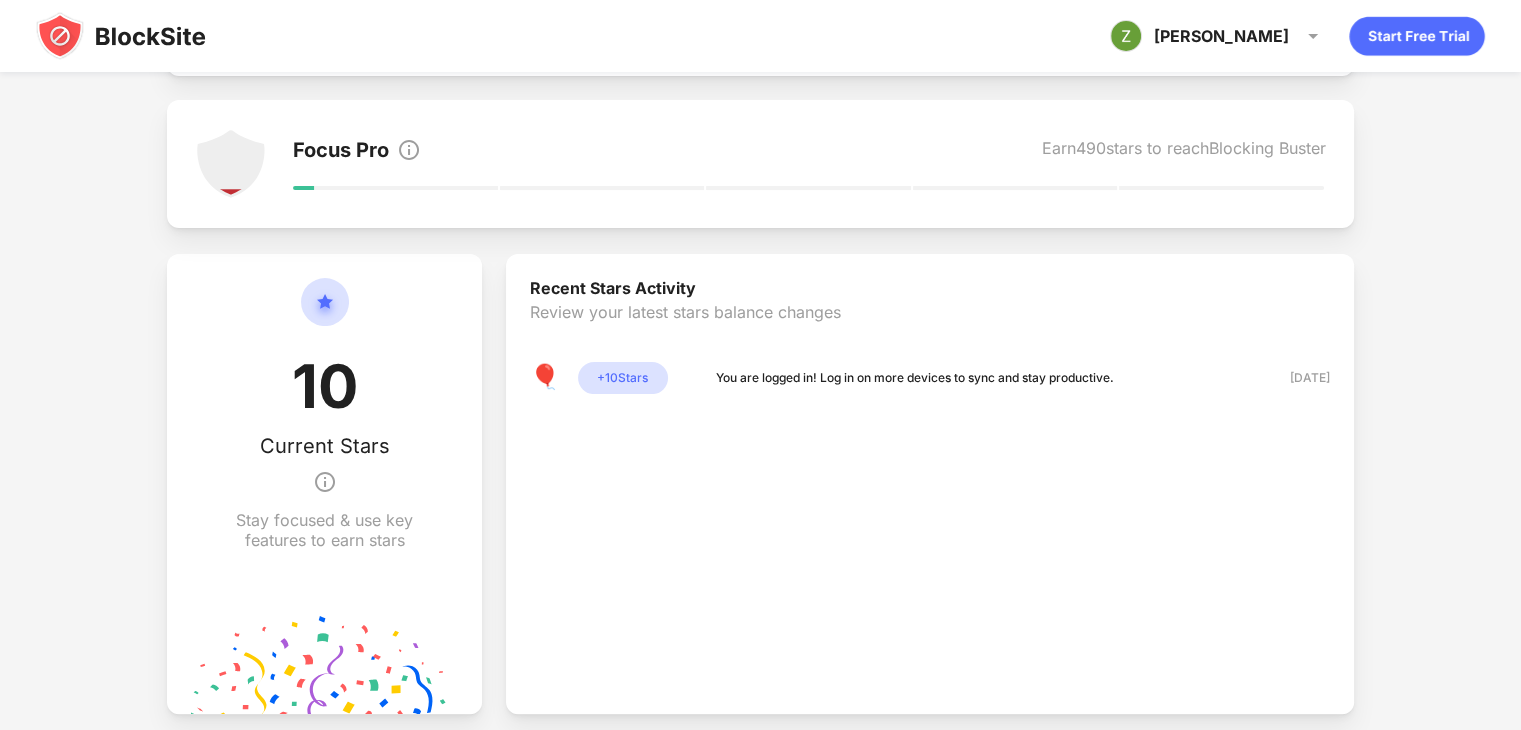 scroll, scrollTop: 0, scrollLeft: 0, axis: both 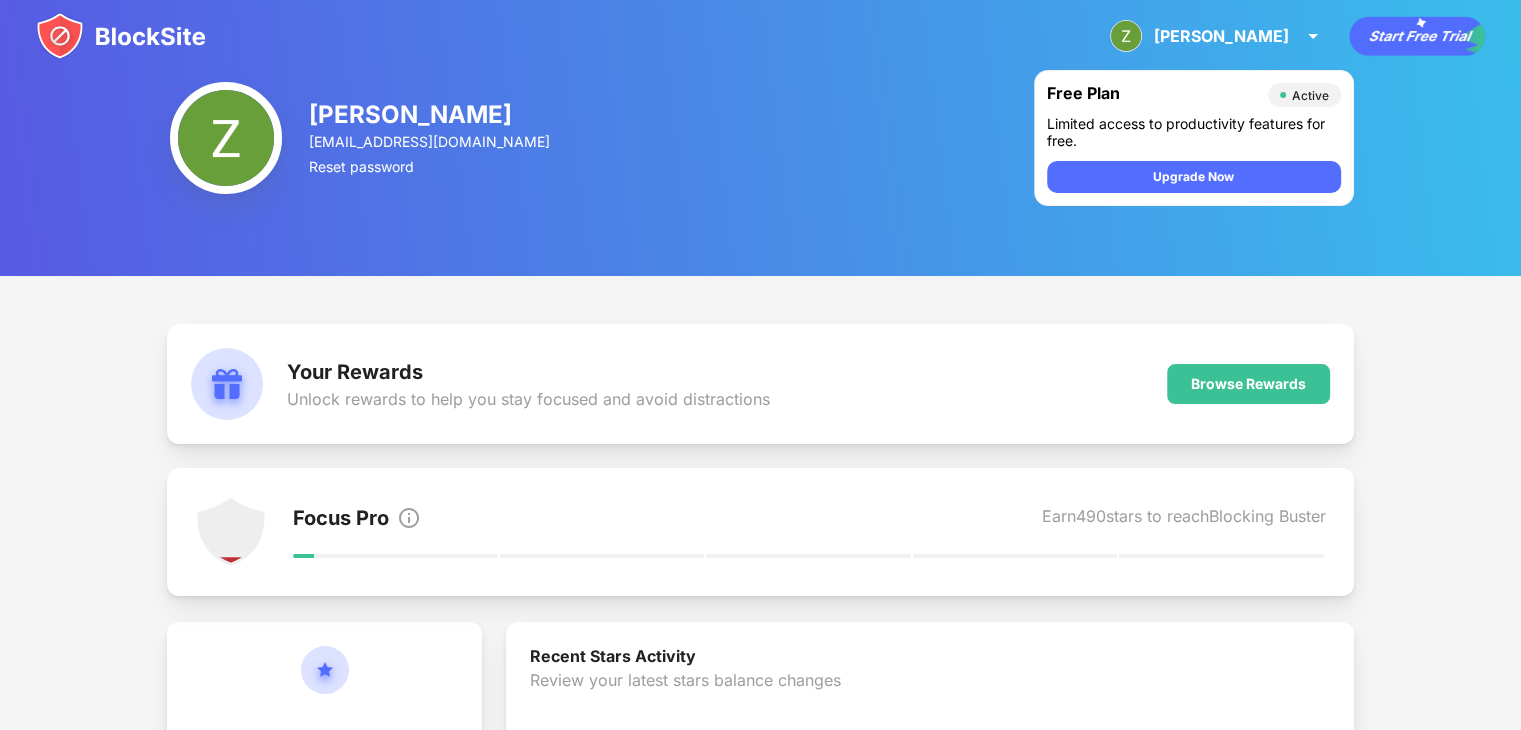click at bounding box center (226, 138) 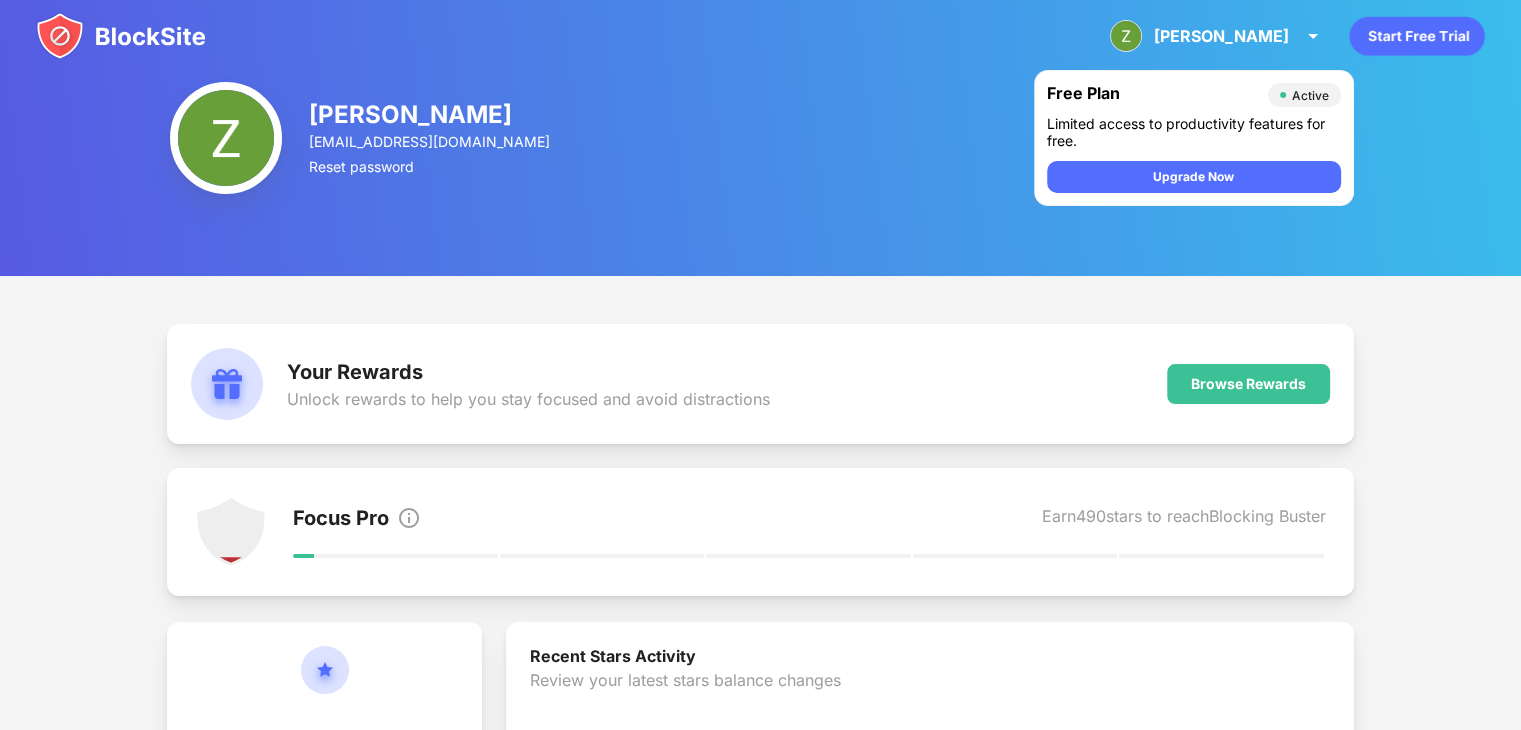 click at bounding box center (121, 36) 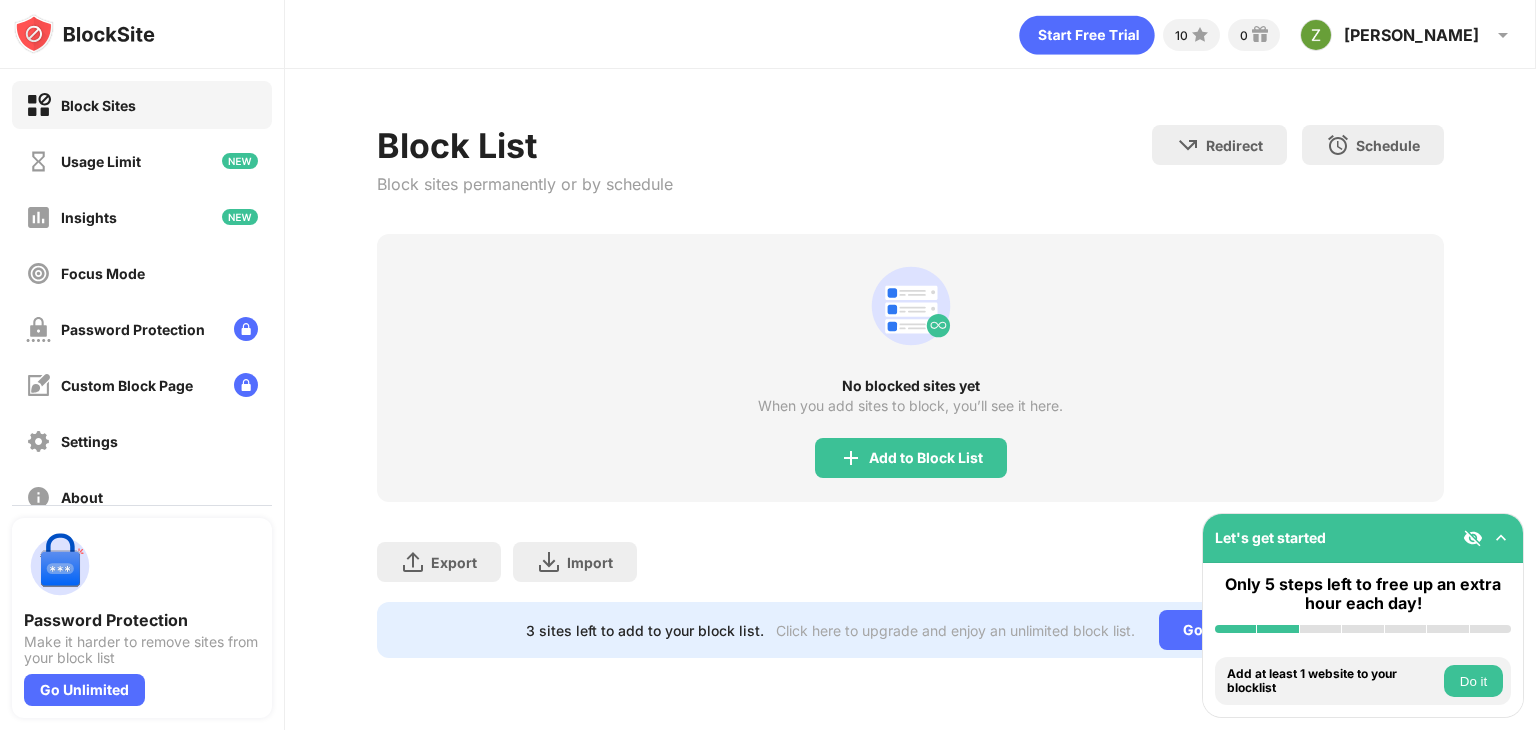 click on "No blocked sites yet When you add sites to block, you’ll see it here. Add to Block List" at bounding box center (910, 368) 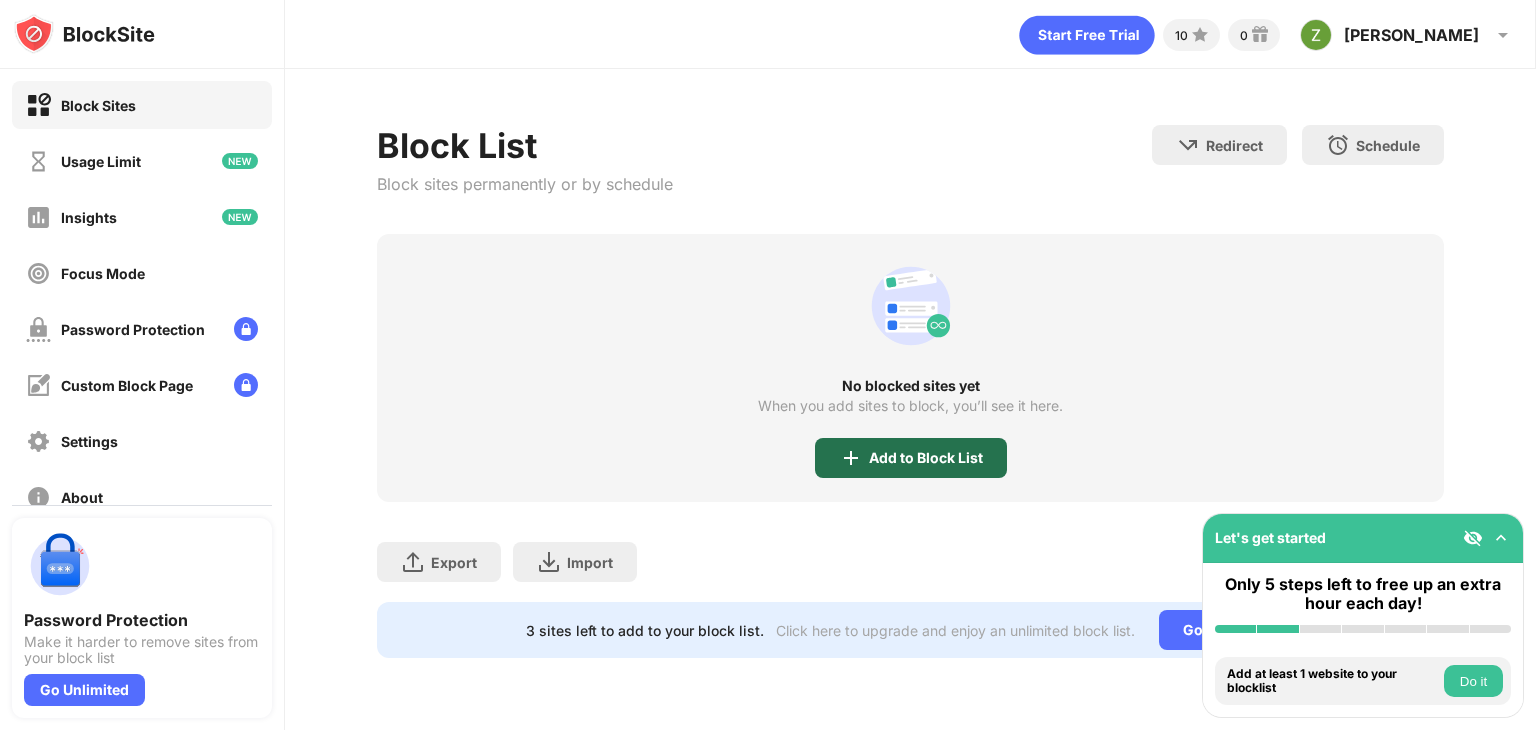 click on "Add to Block List" at bounding box center [911, 458] 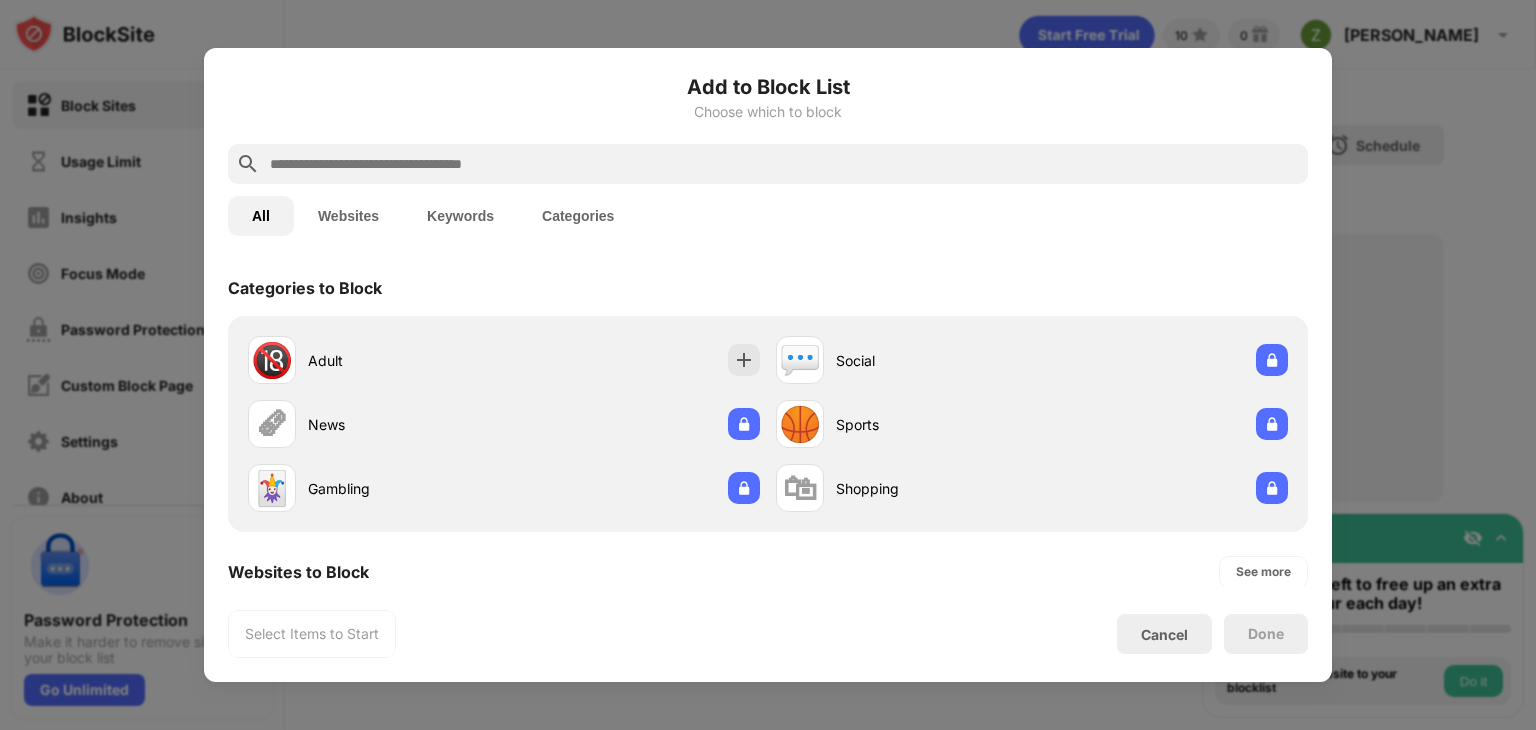 click on "Keywords" at bounding box center [460, 216] 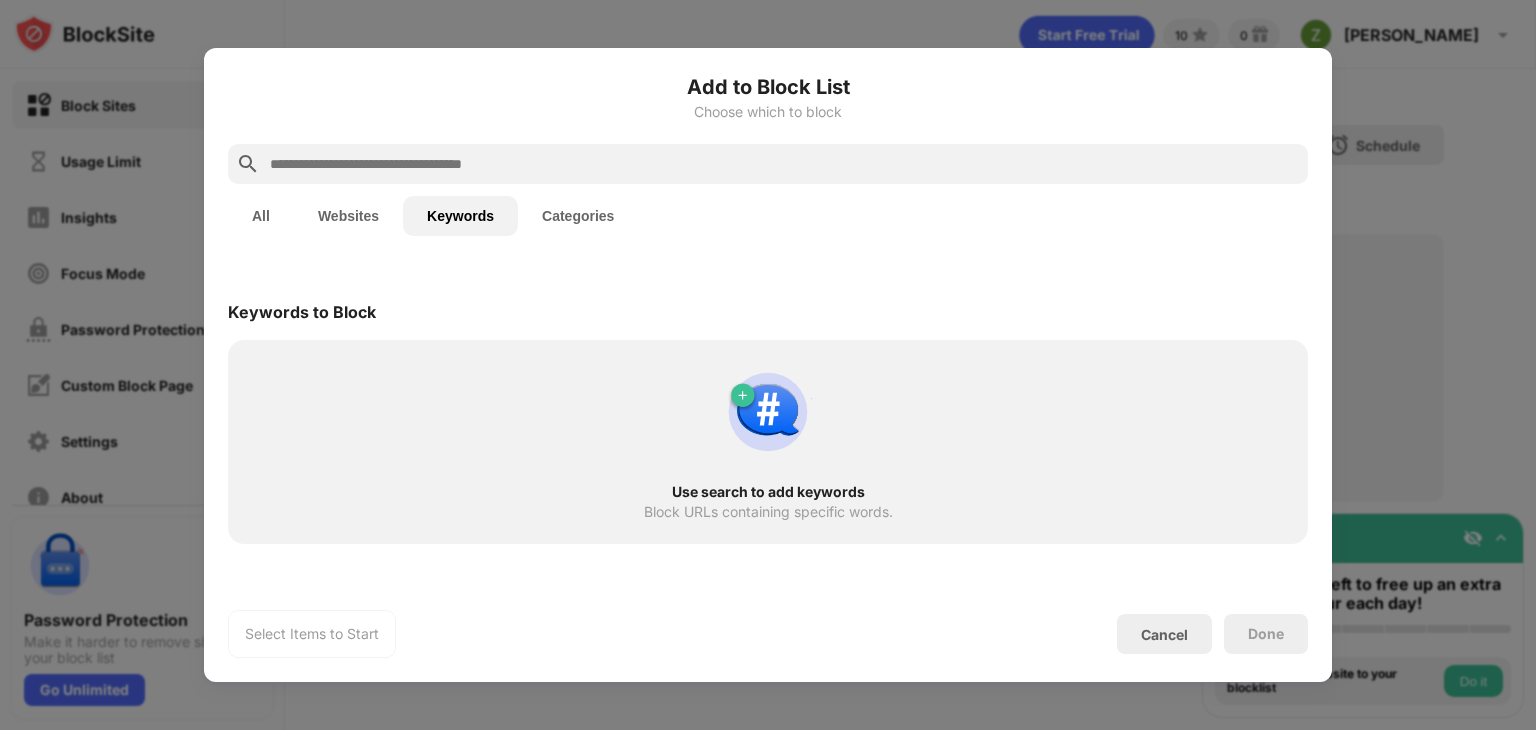 click at bounding box center (784, 164) 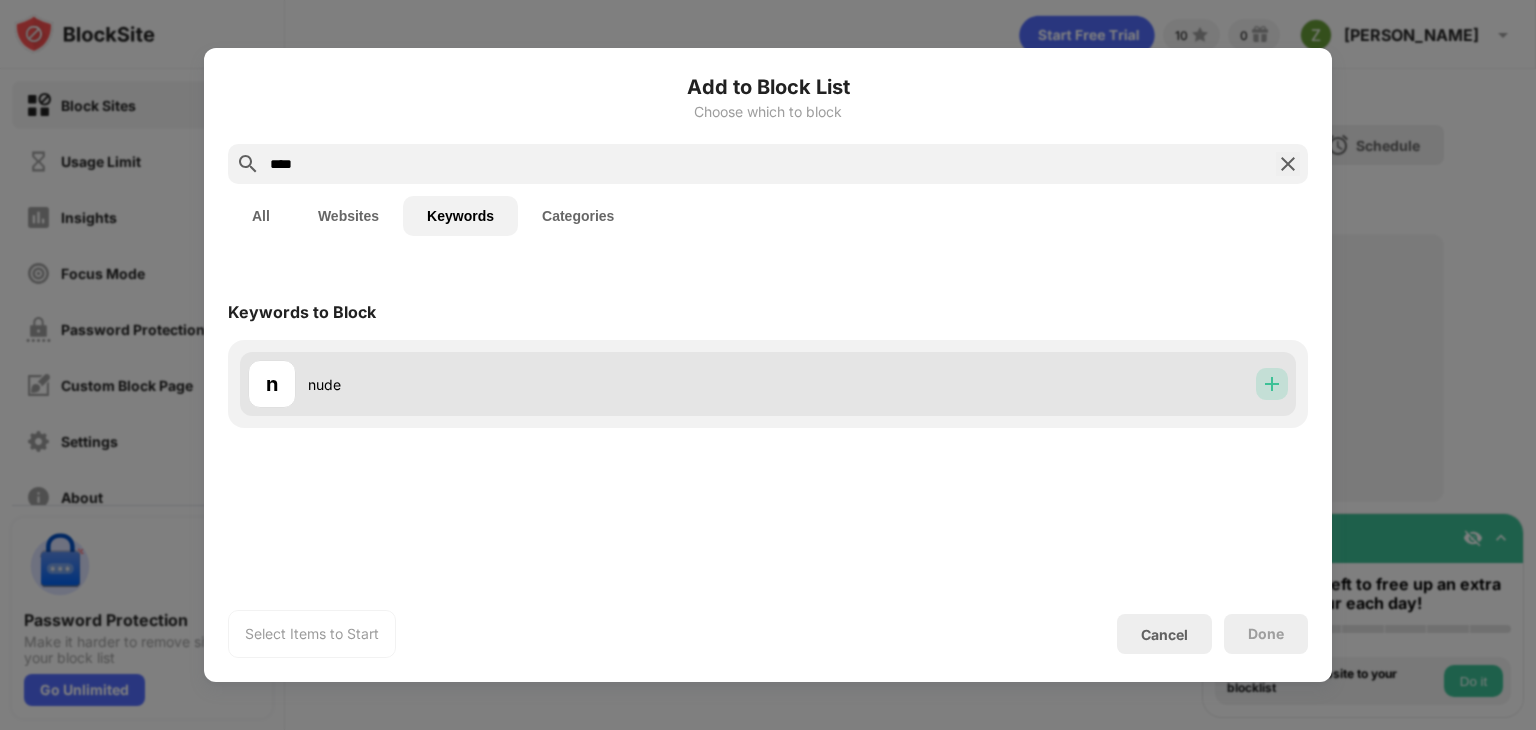 click at bounding box center [1272, 384] 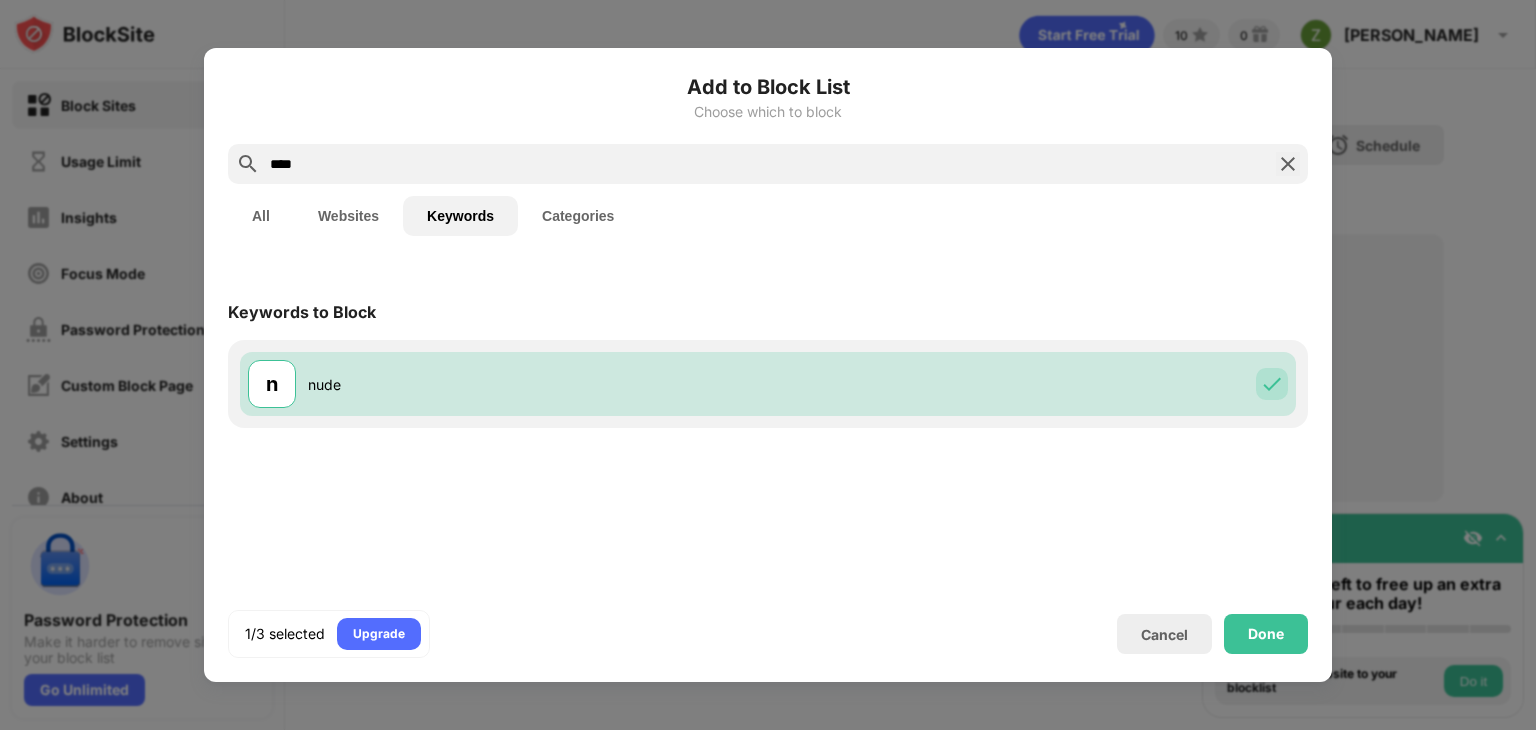 drag, startPoint x: 418, startPoint y: 149, endPoint x: 341, endPoint y: 177, distance: 81.9329 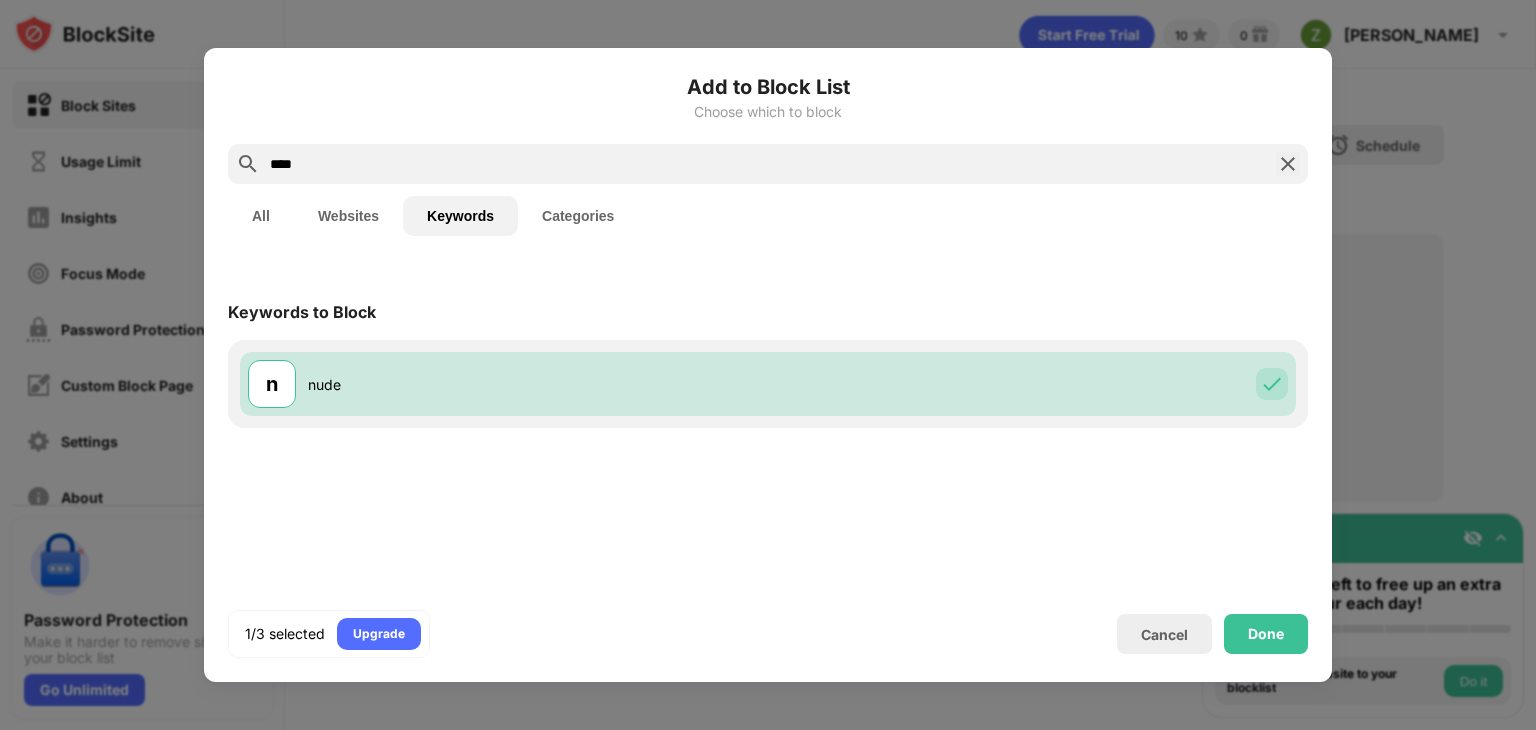 click on "****" at bounding box center (768, 164) 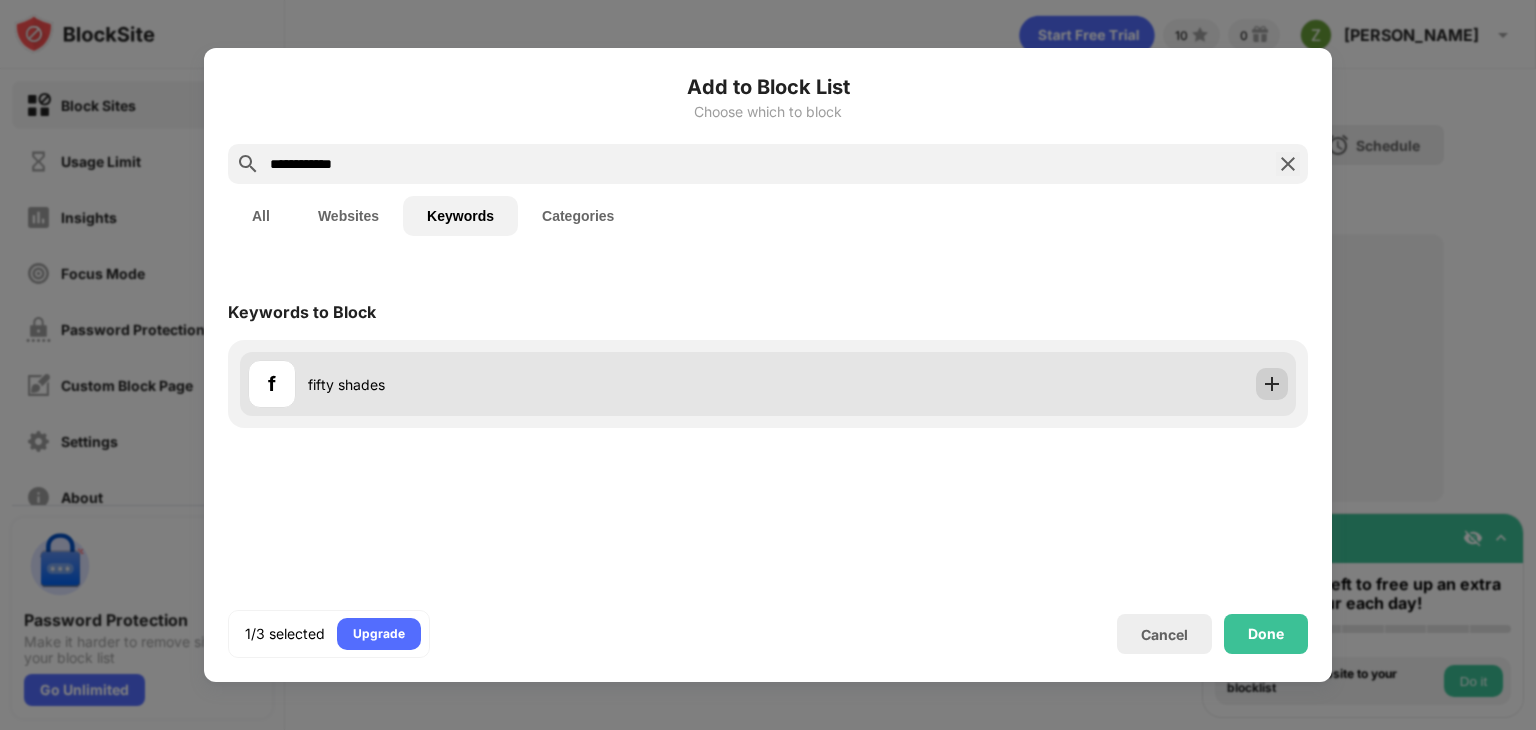 type on "**********" 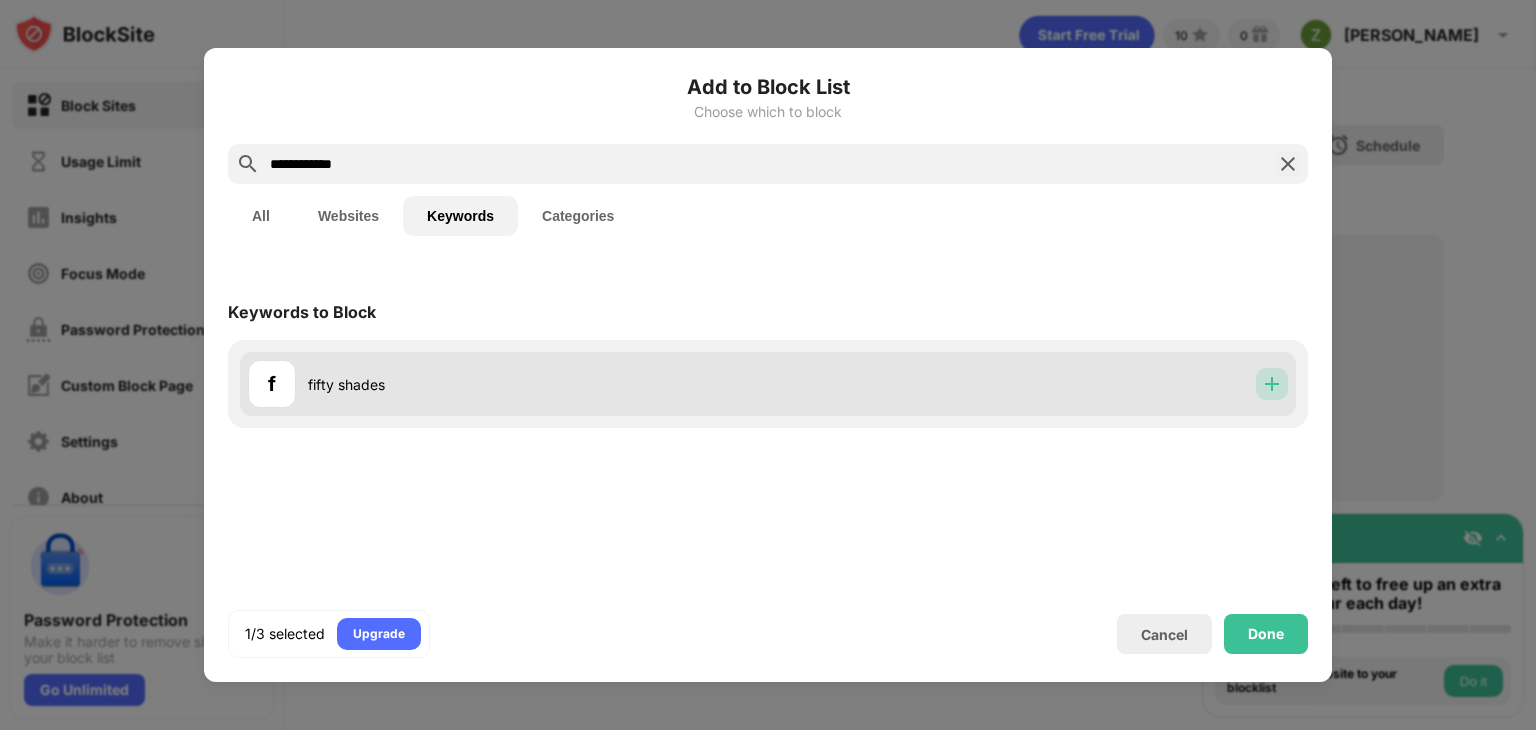 click at bounding box center (1272, 384) 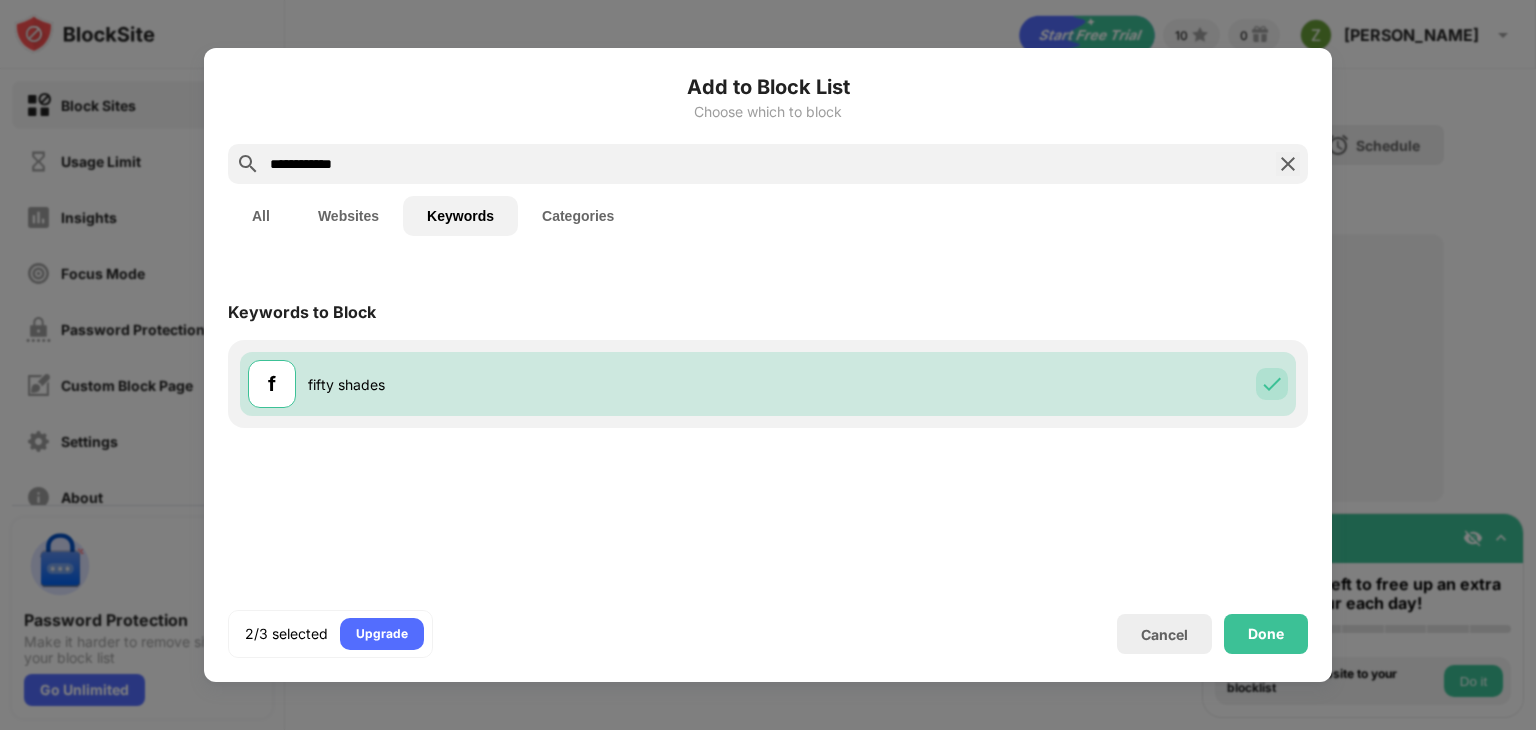 click on "**********" at bounding box center [768, 164] 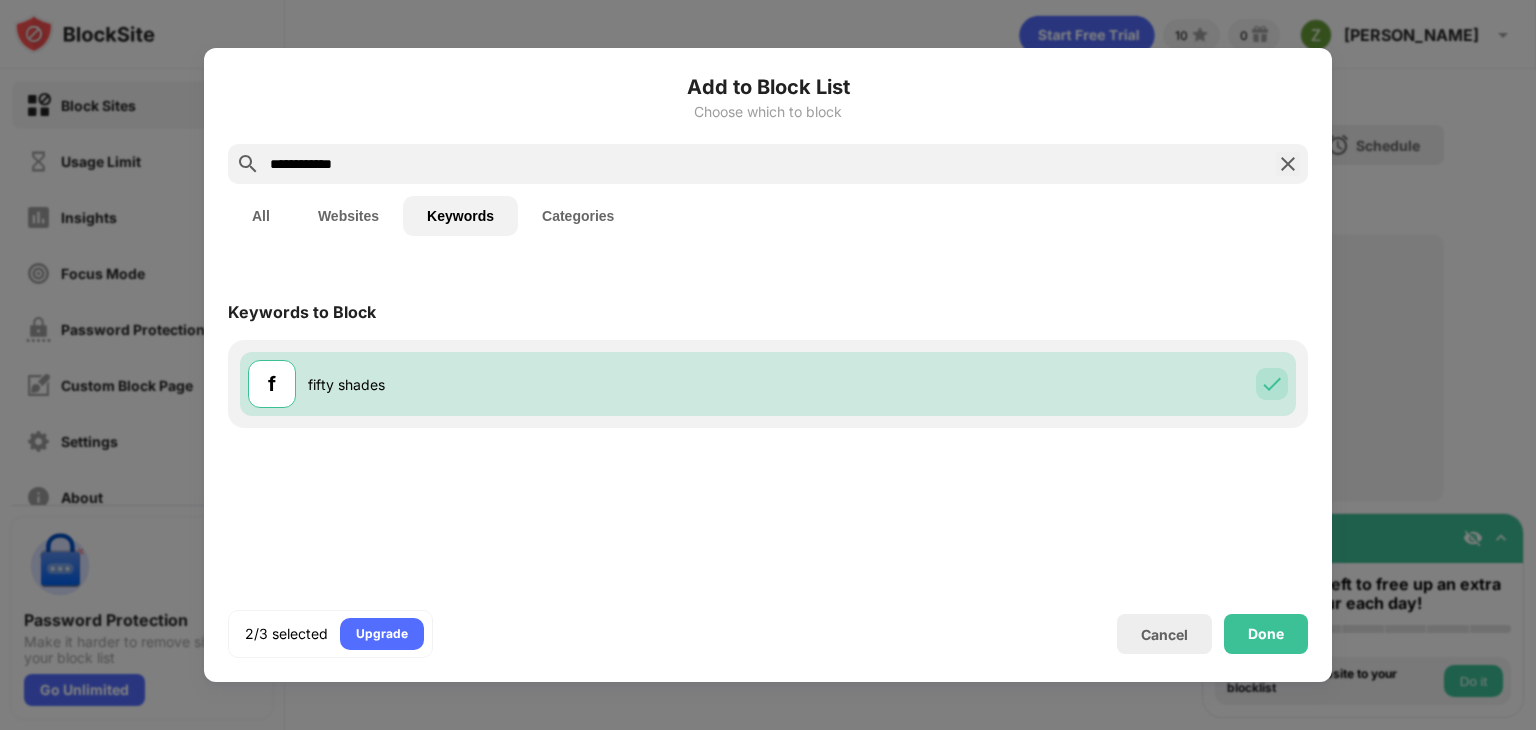 drag, startPoint x: 371, startPoint y: 164, endPoint x: 208, endPoint y: 141, distance: 164.6147 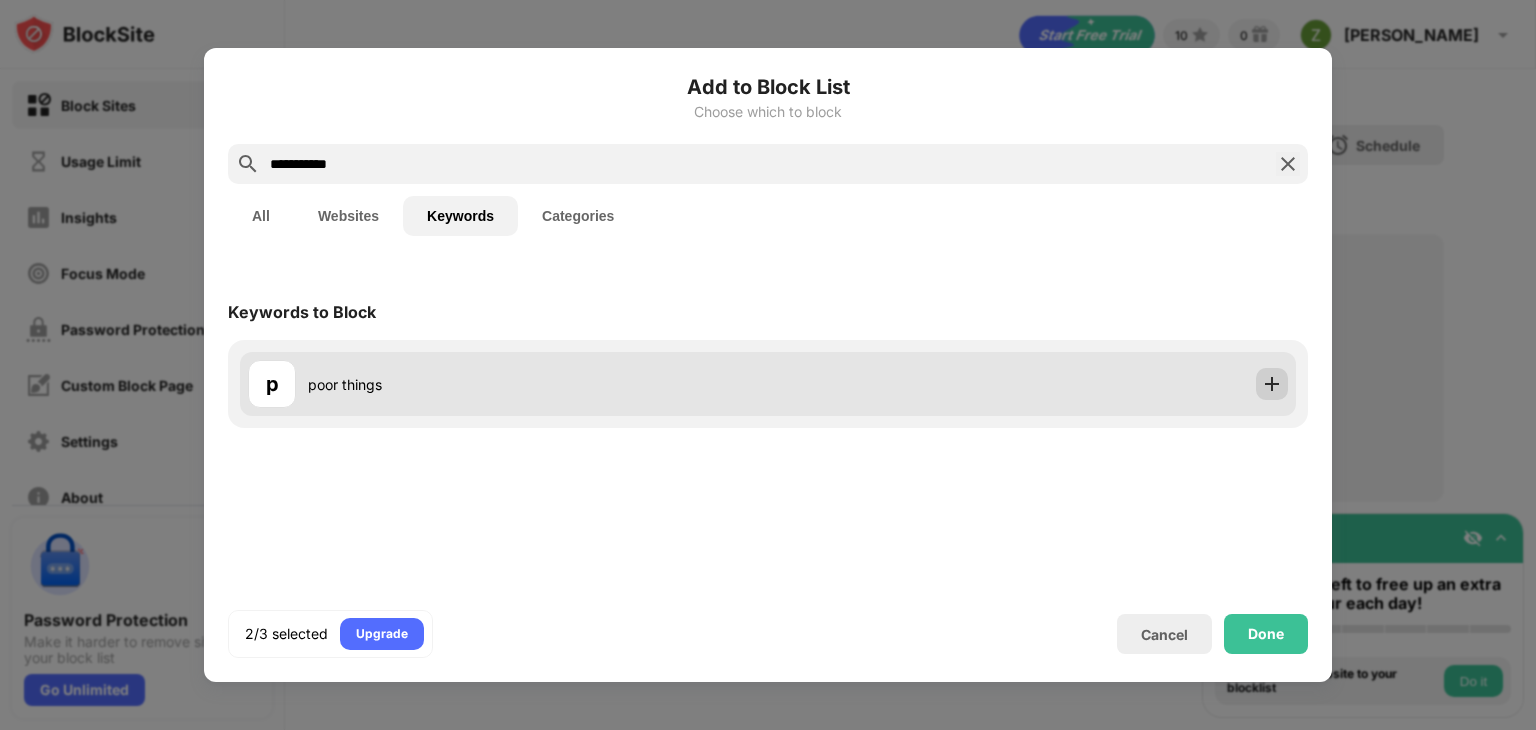 type on "**********" 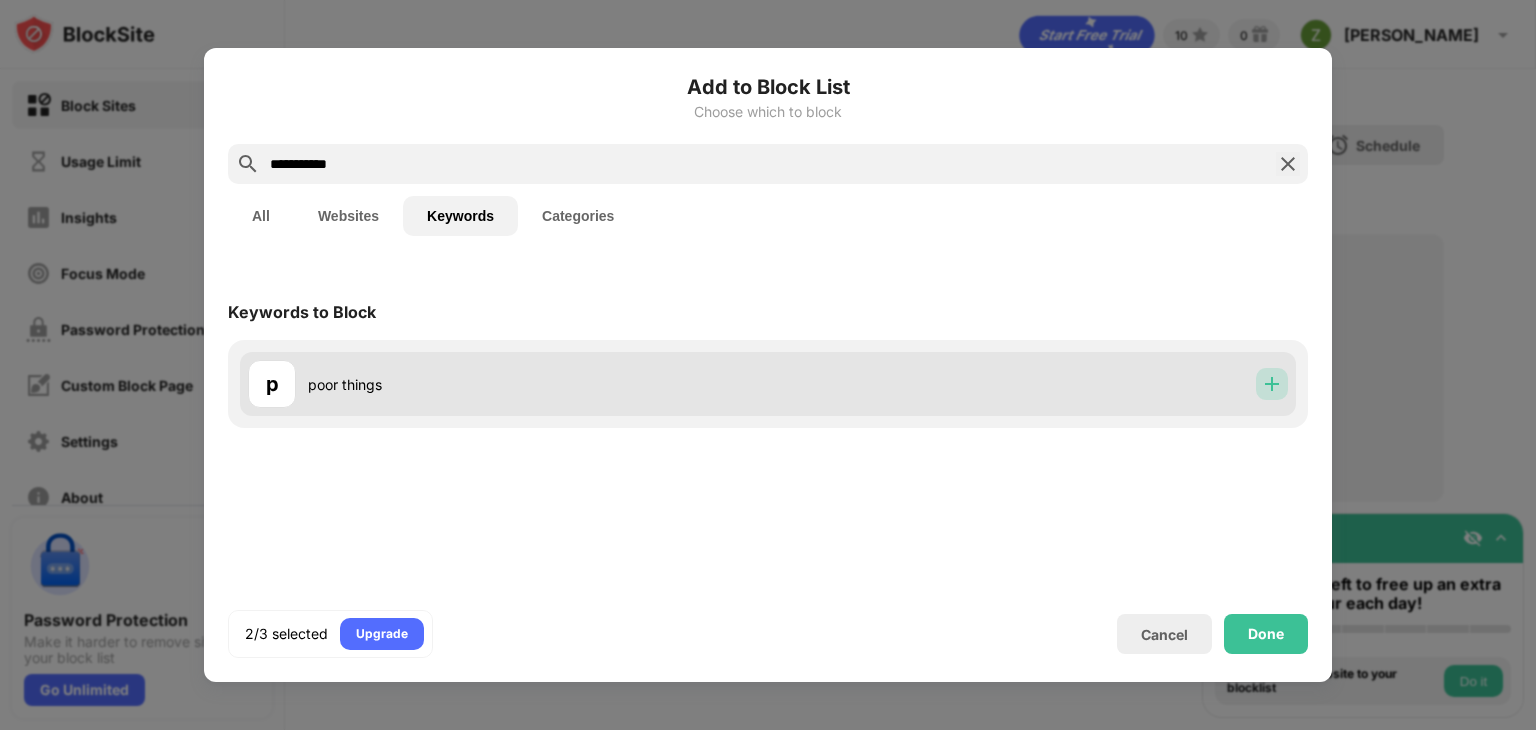 click at bounding box center [1272, 384] 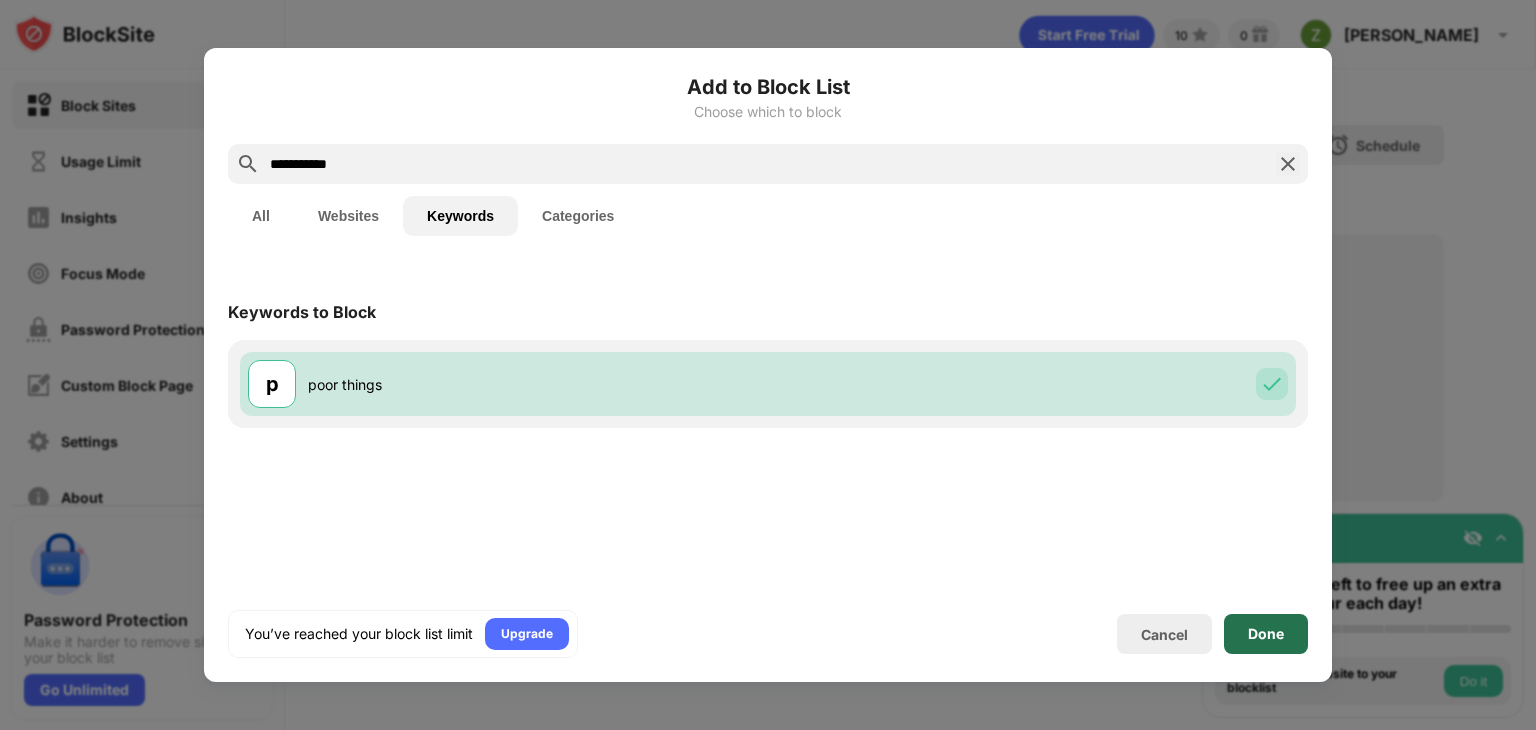 click on "Done" at bounding box center [1266, 634] 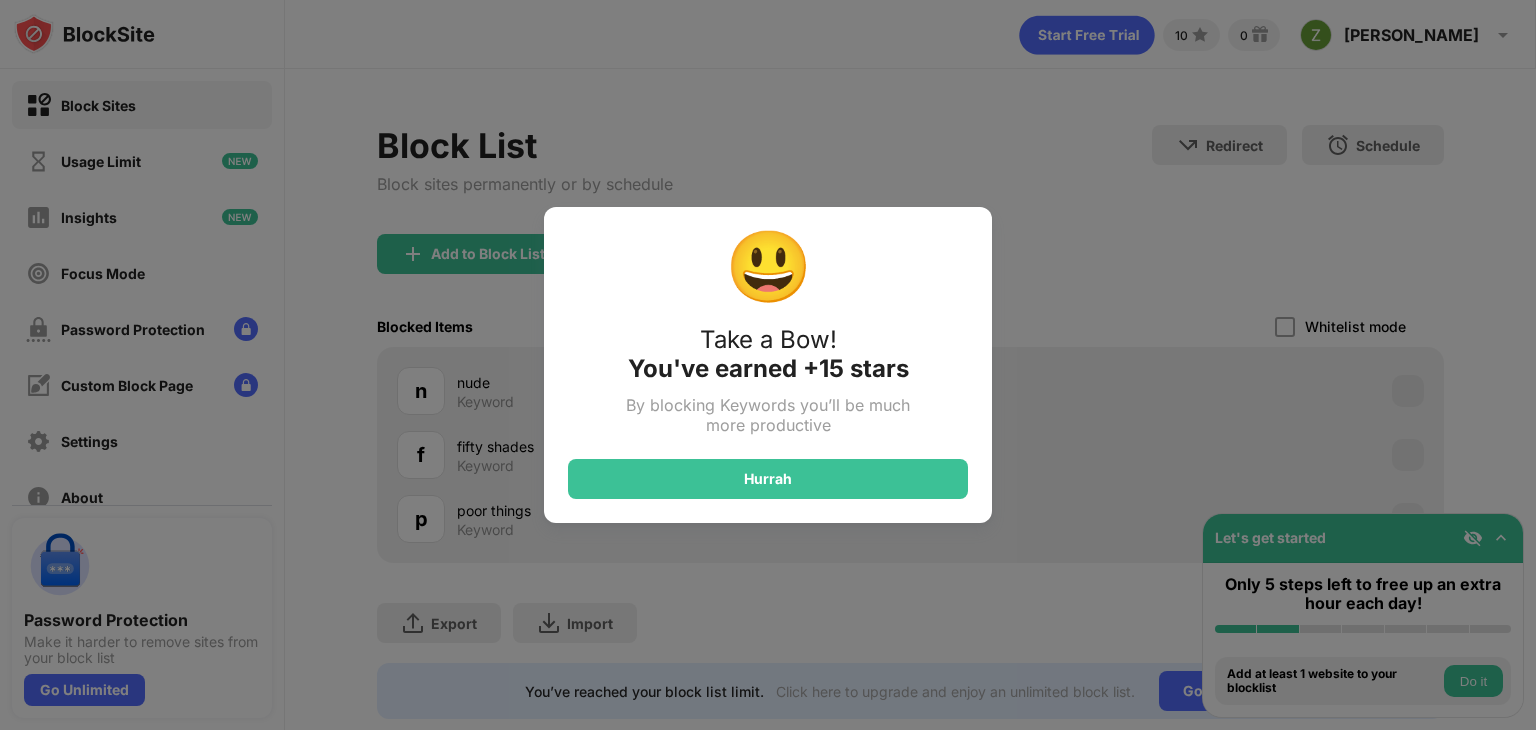 click on "😃 Take a Bow! You've earned +15 stars By blocking Keywords you’ll be much more productive Hurrah" at bounding box center (768, 365) 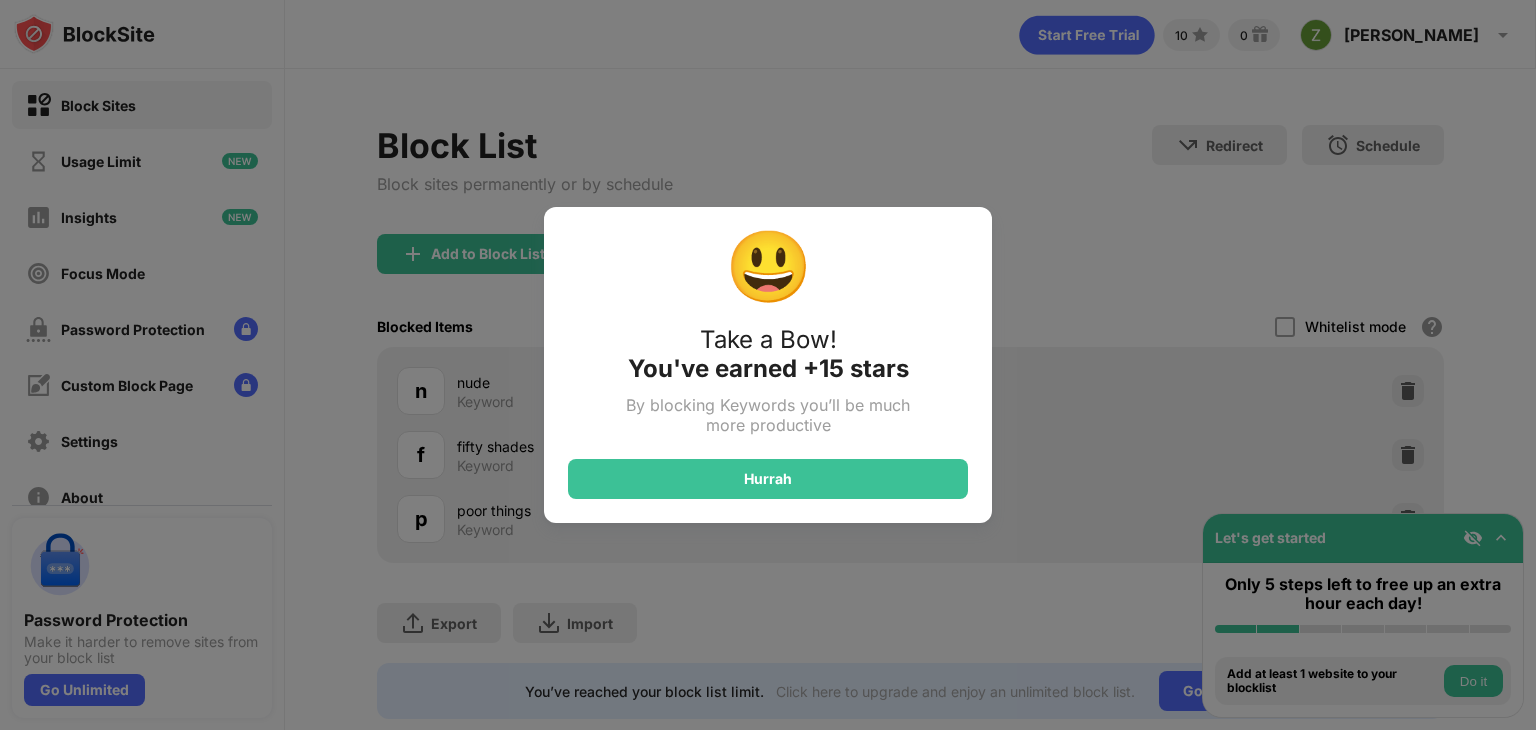click on "😃 Take a Bow! You've earned +15 stars By blocking Keywords you’ll be much more productive Hurrah" at bounding box center (768, 365) 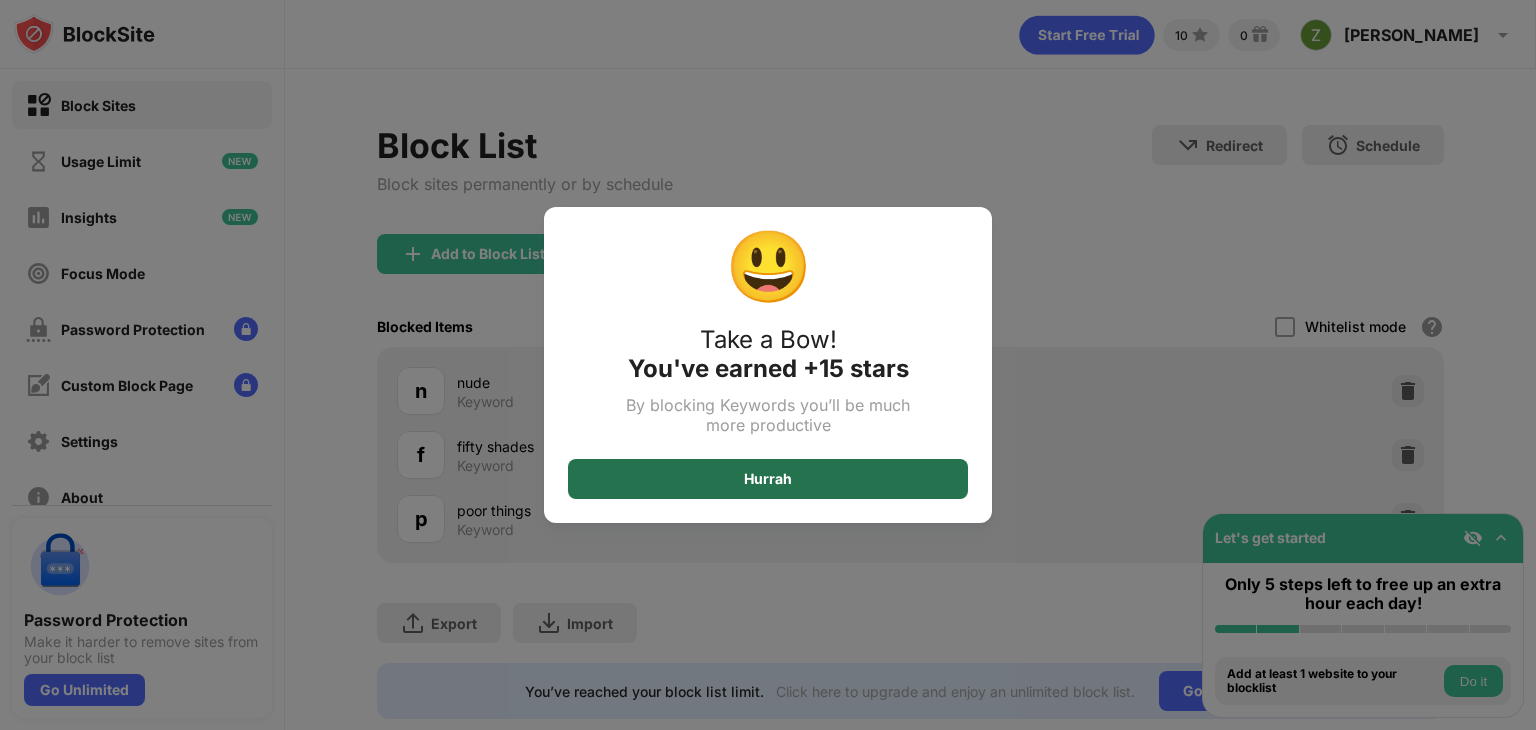 click on "Hurrah" at bounding box center (768, 479) 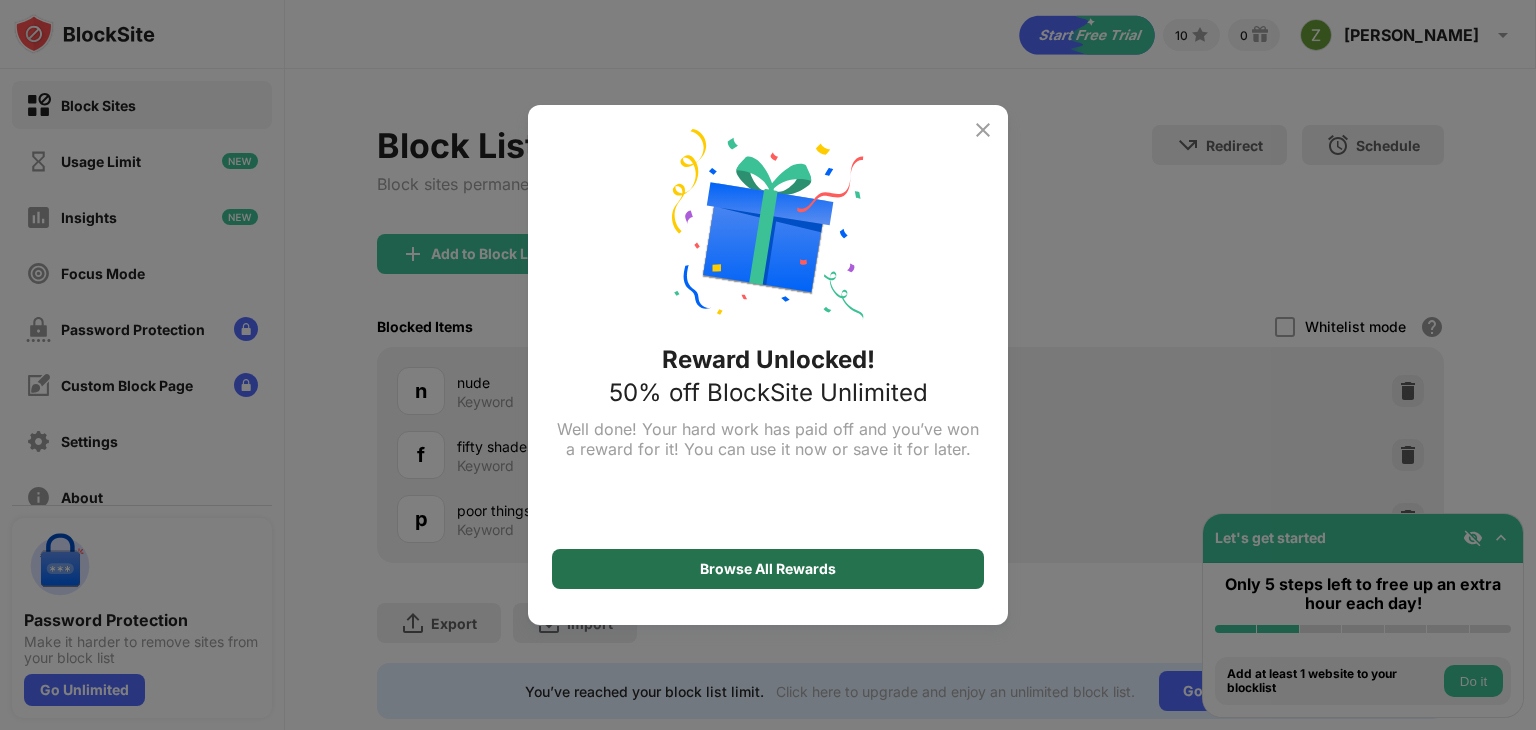 click on "Browse All Rewards" at bounding box center [768, 569] 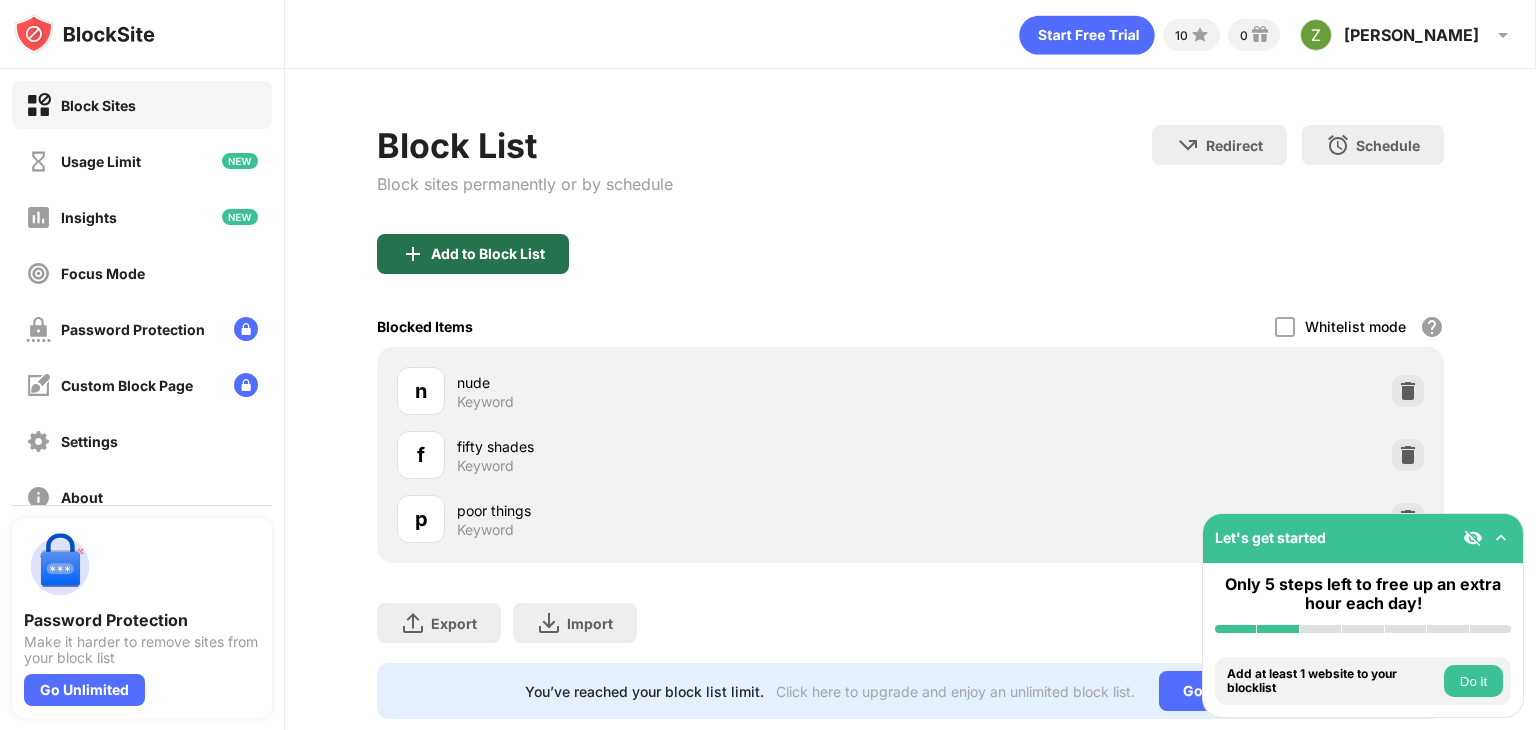 click on "Add to Block List" at bounding box center [473, 254] 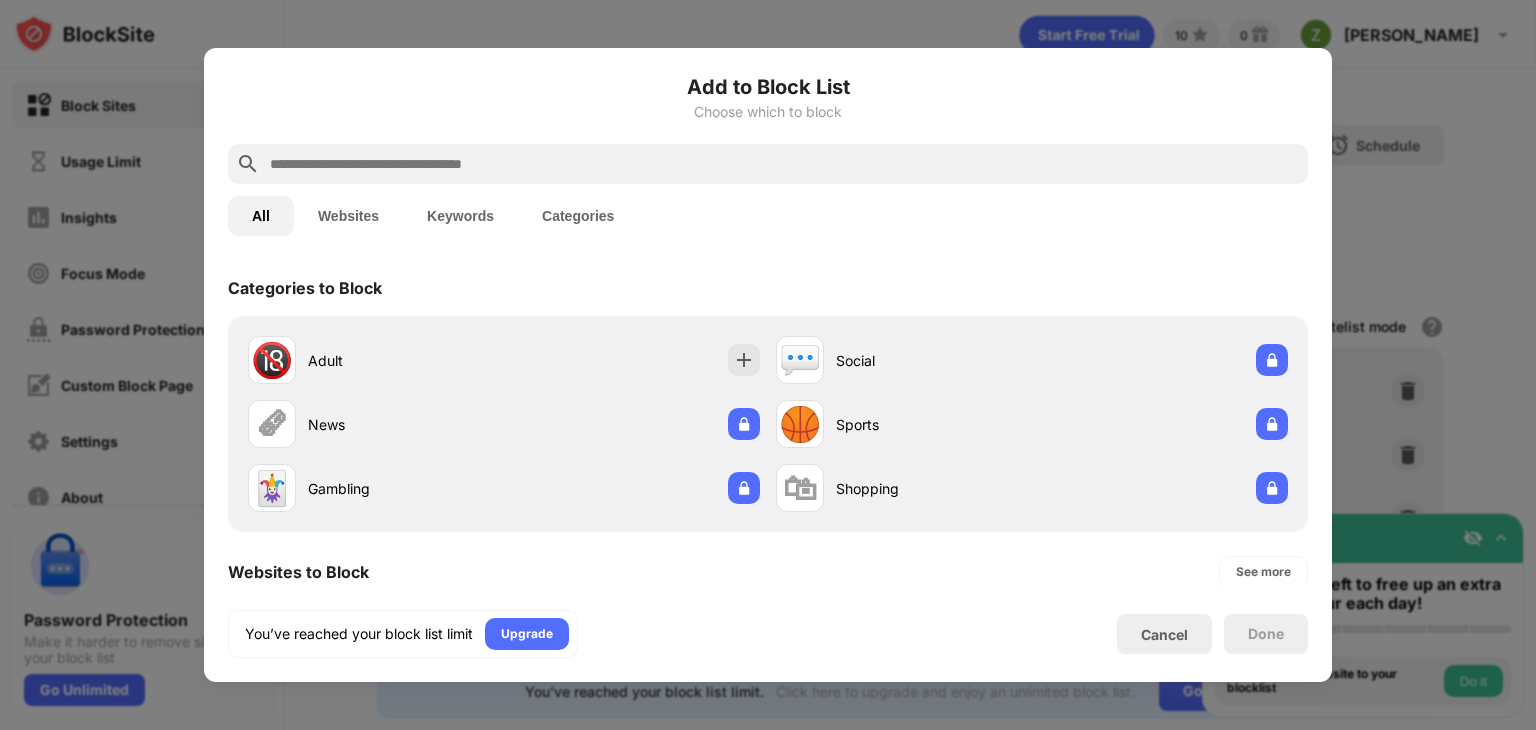 click at bounding box center (784, 164) 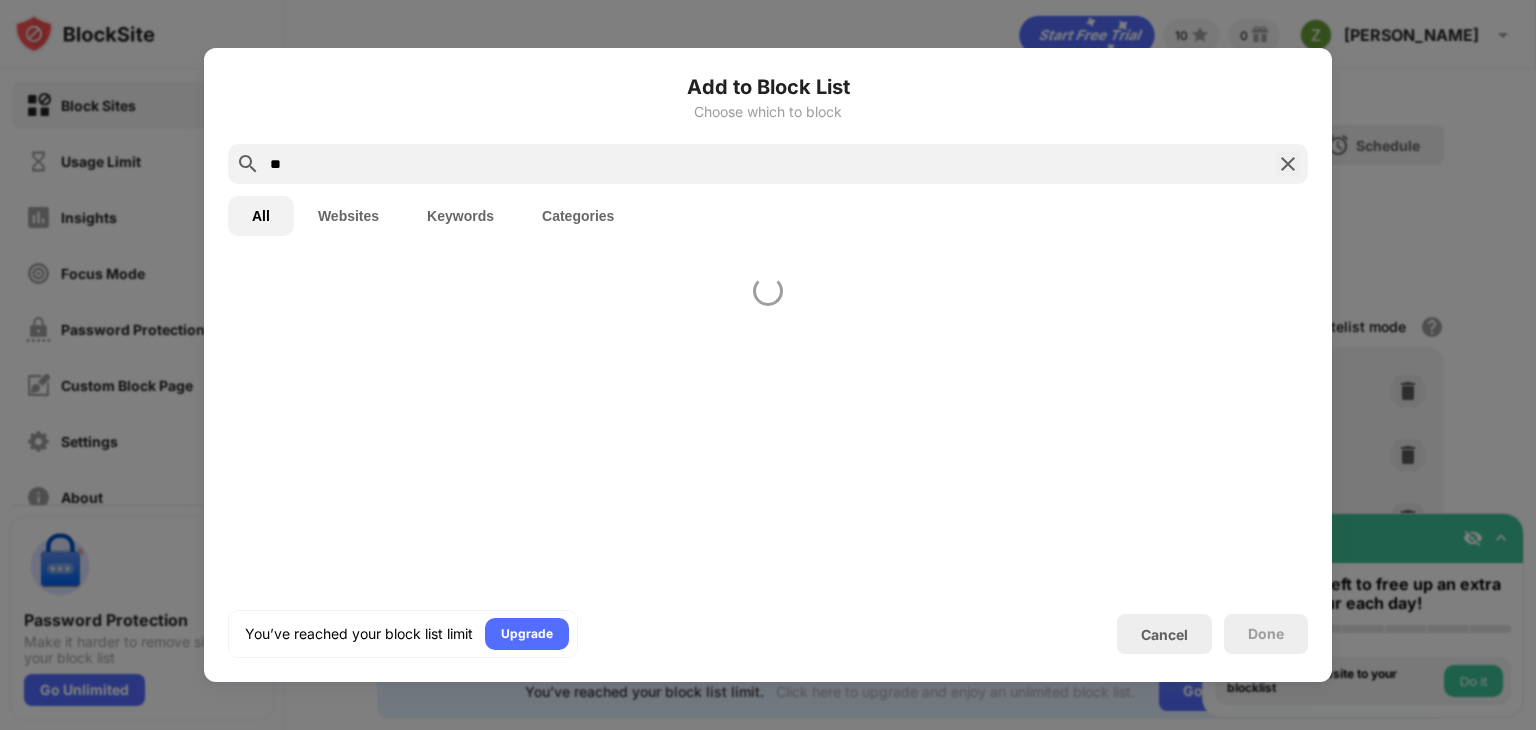 type on "*" 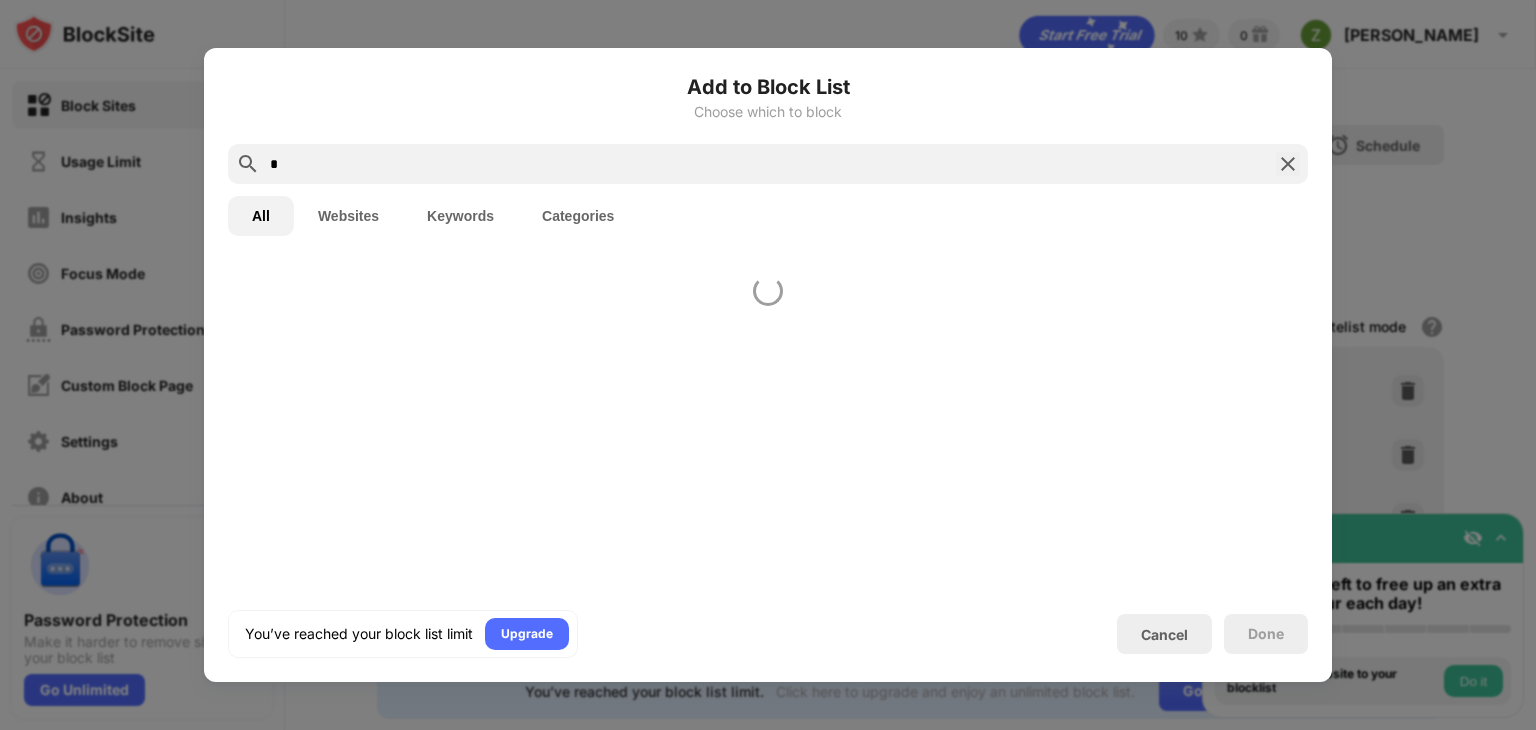 type 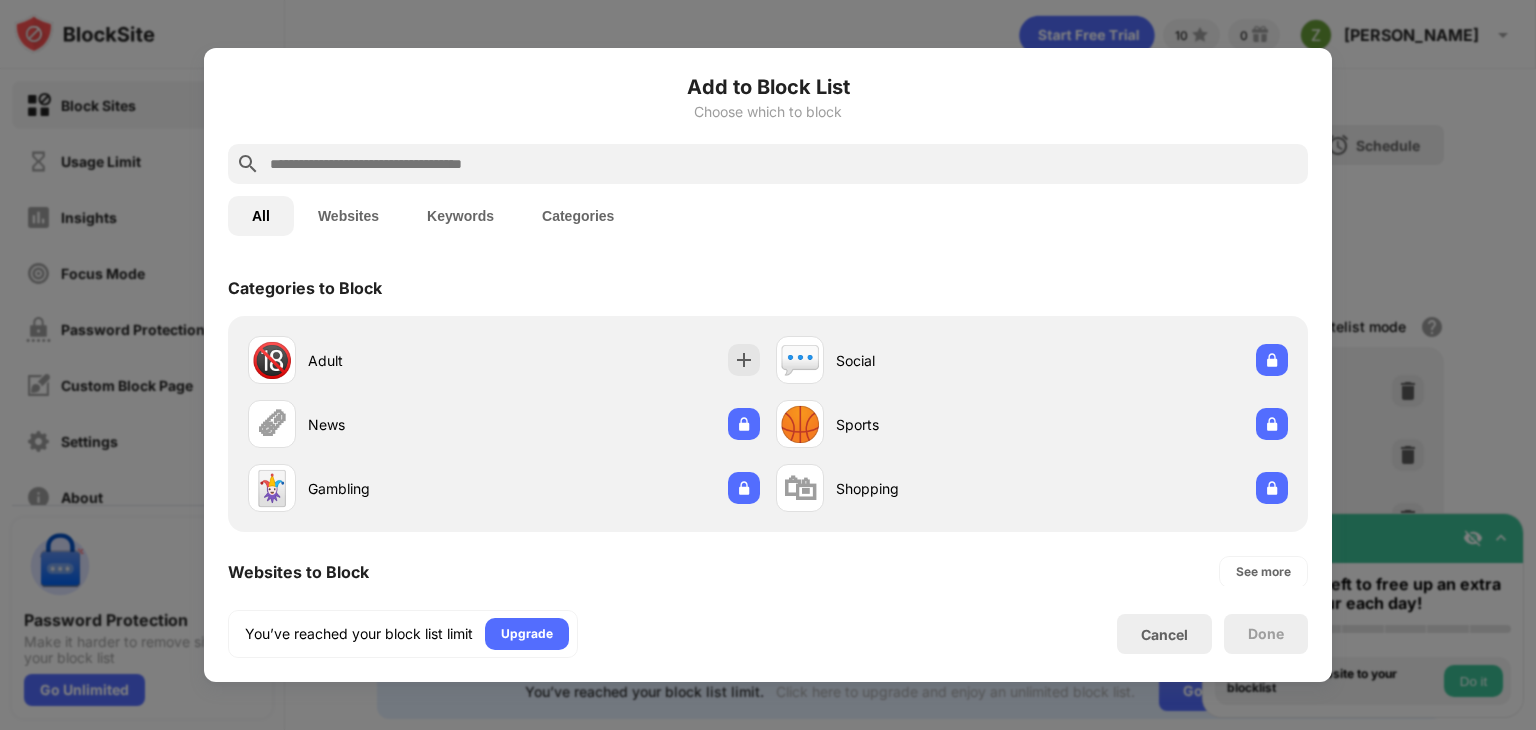 click on "Keywords" at bounding box center (460, 216) 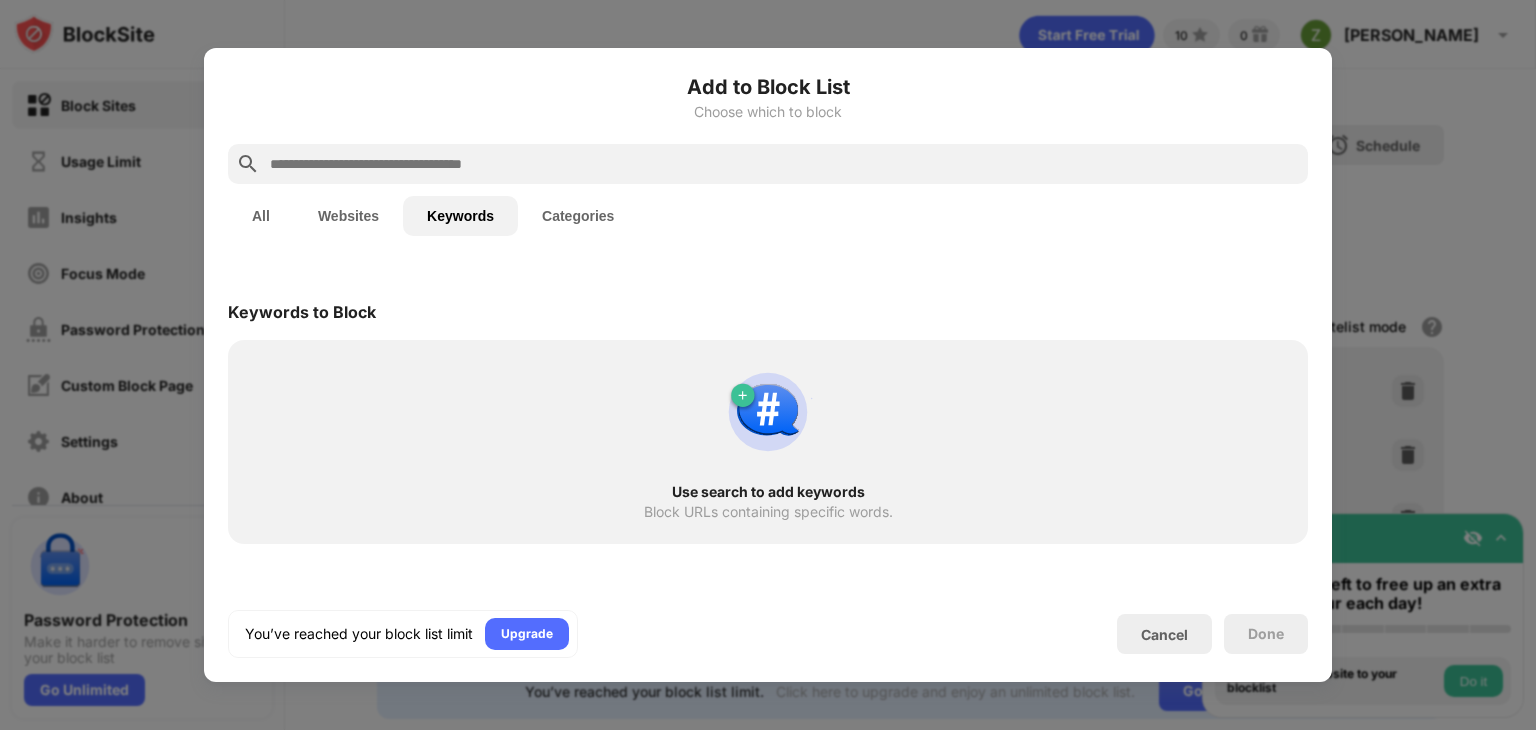 type 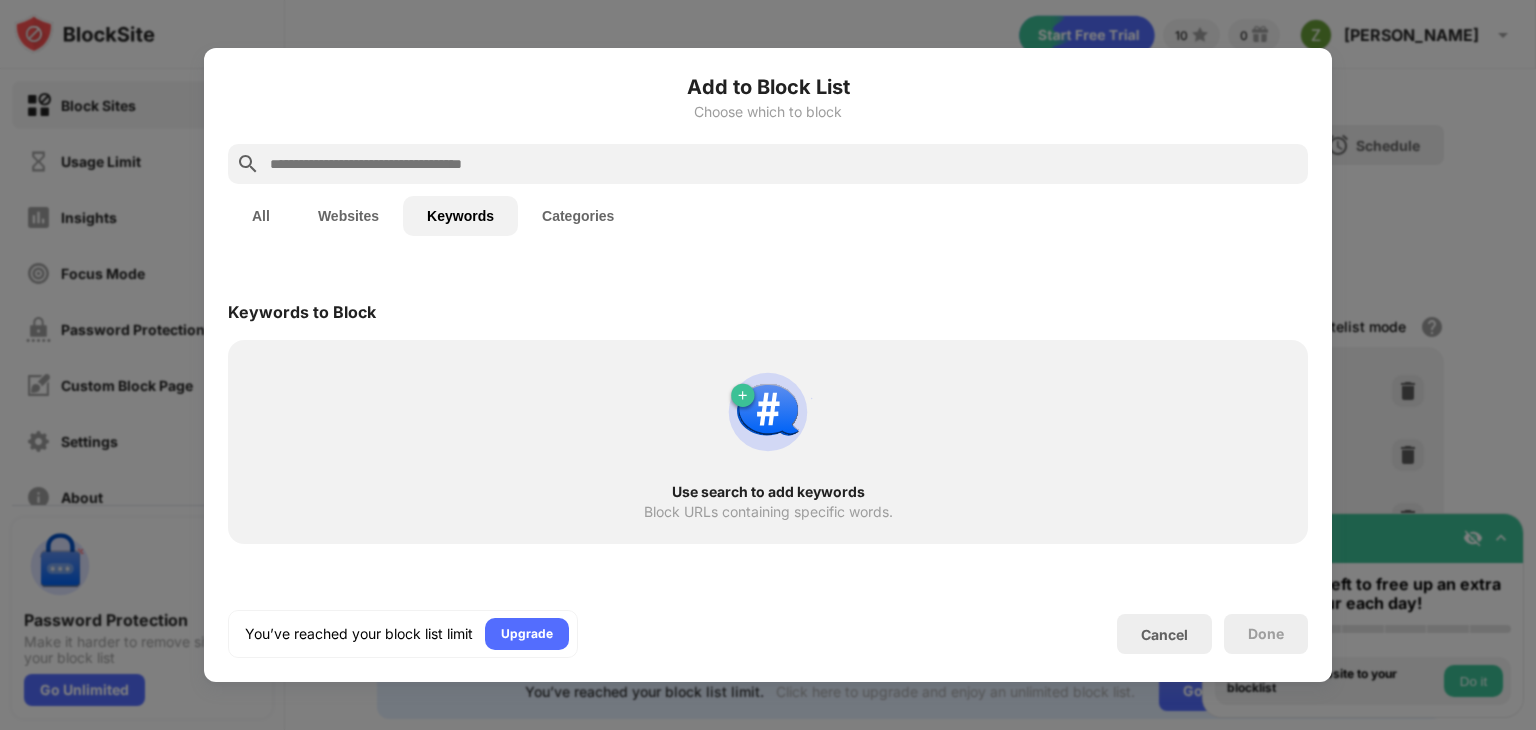 click at bounding box center [784, 164] 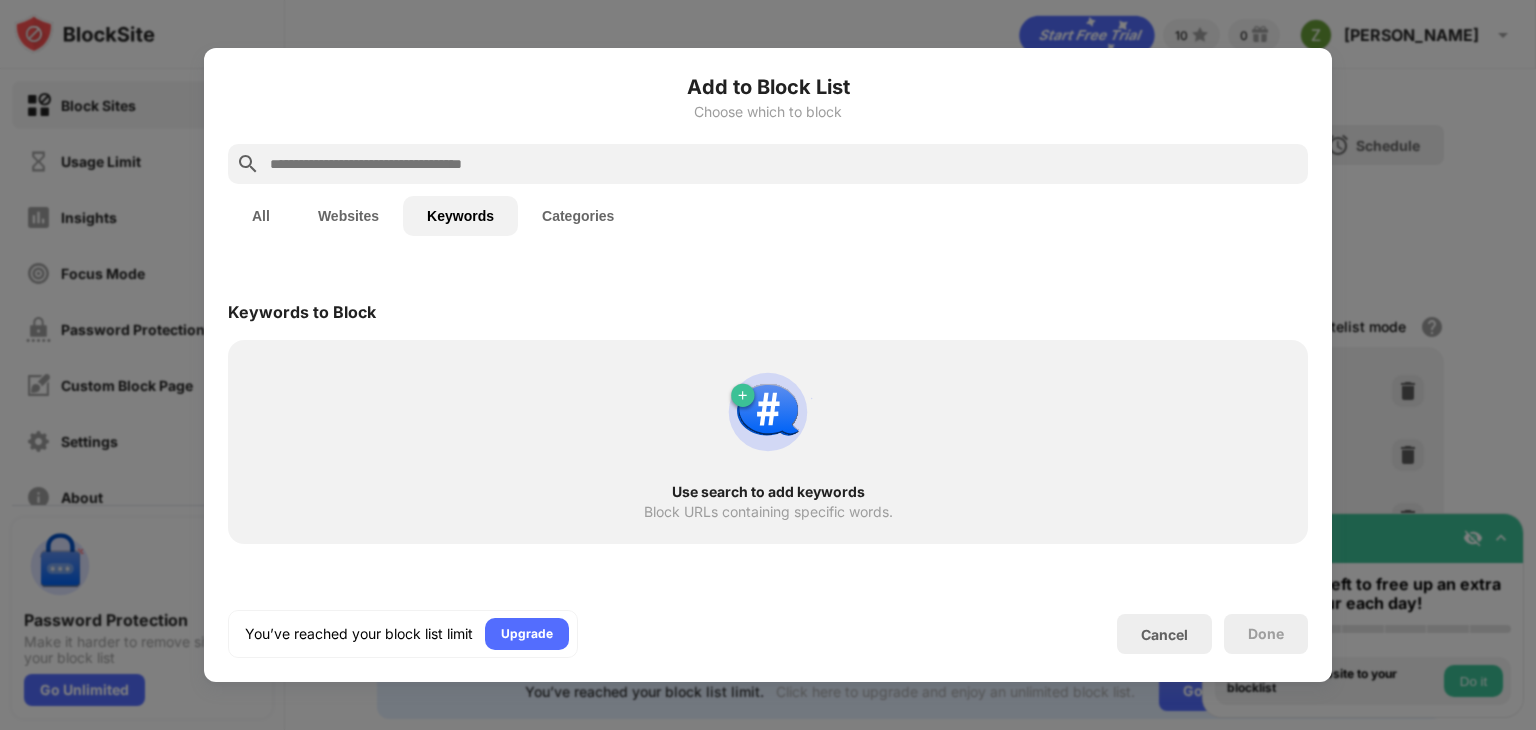 click on "Use search to add keywords Block URLs containing specific words." at bounding box center [768, 442] 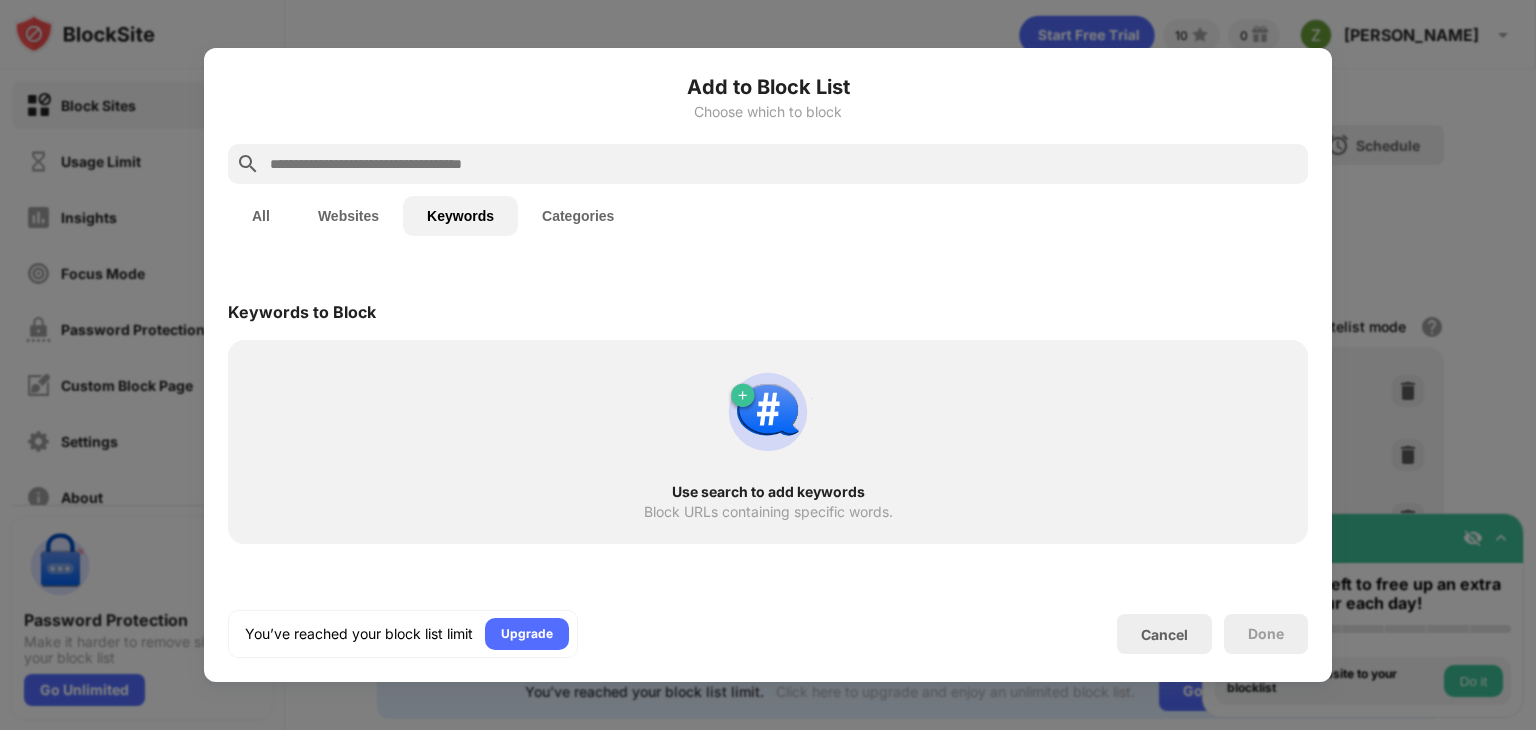 click at bounding box center (784, 164) 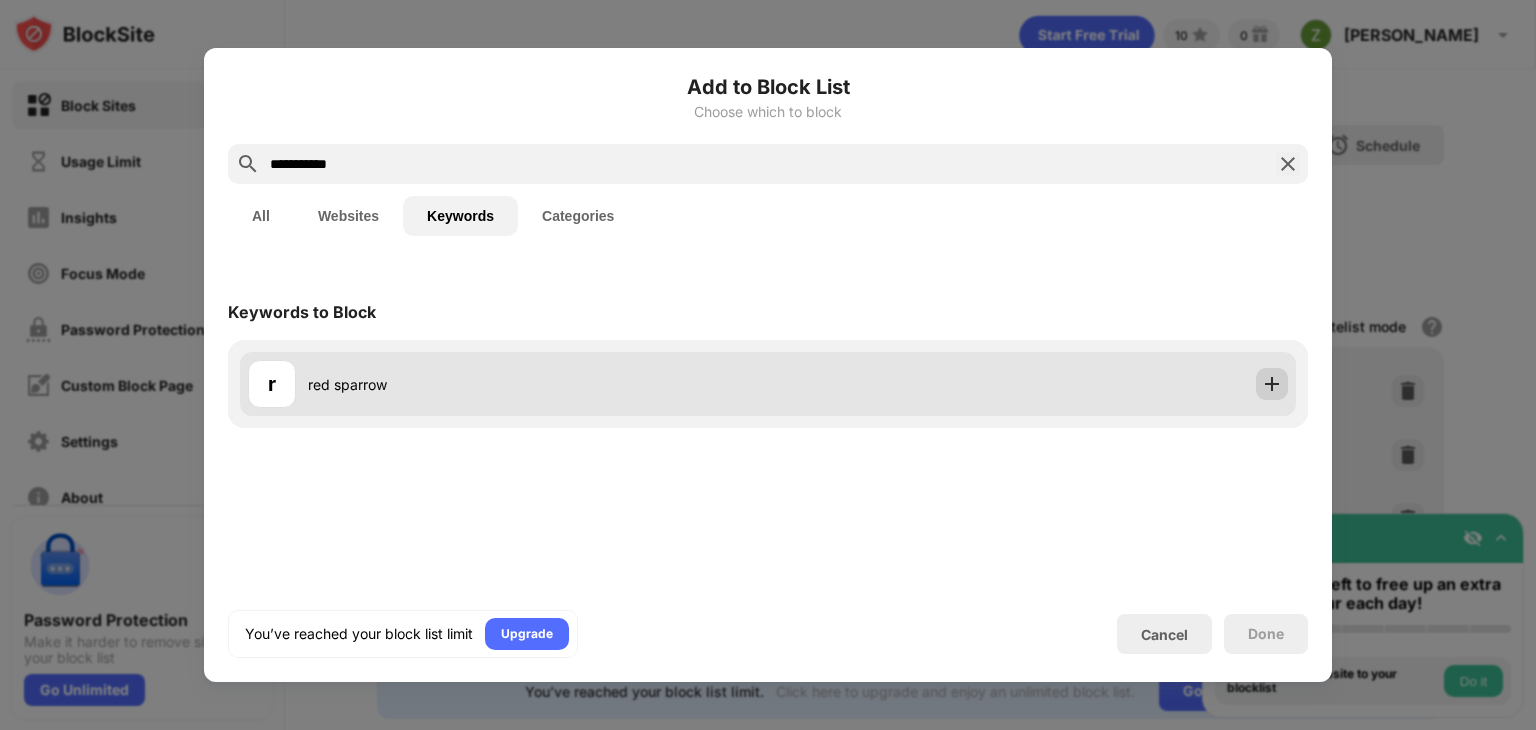 type on "**********" 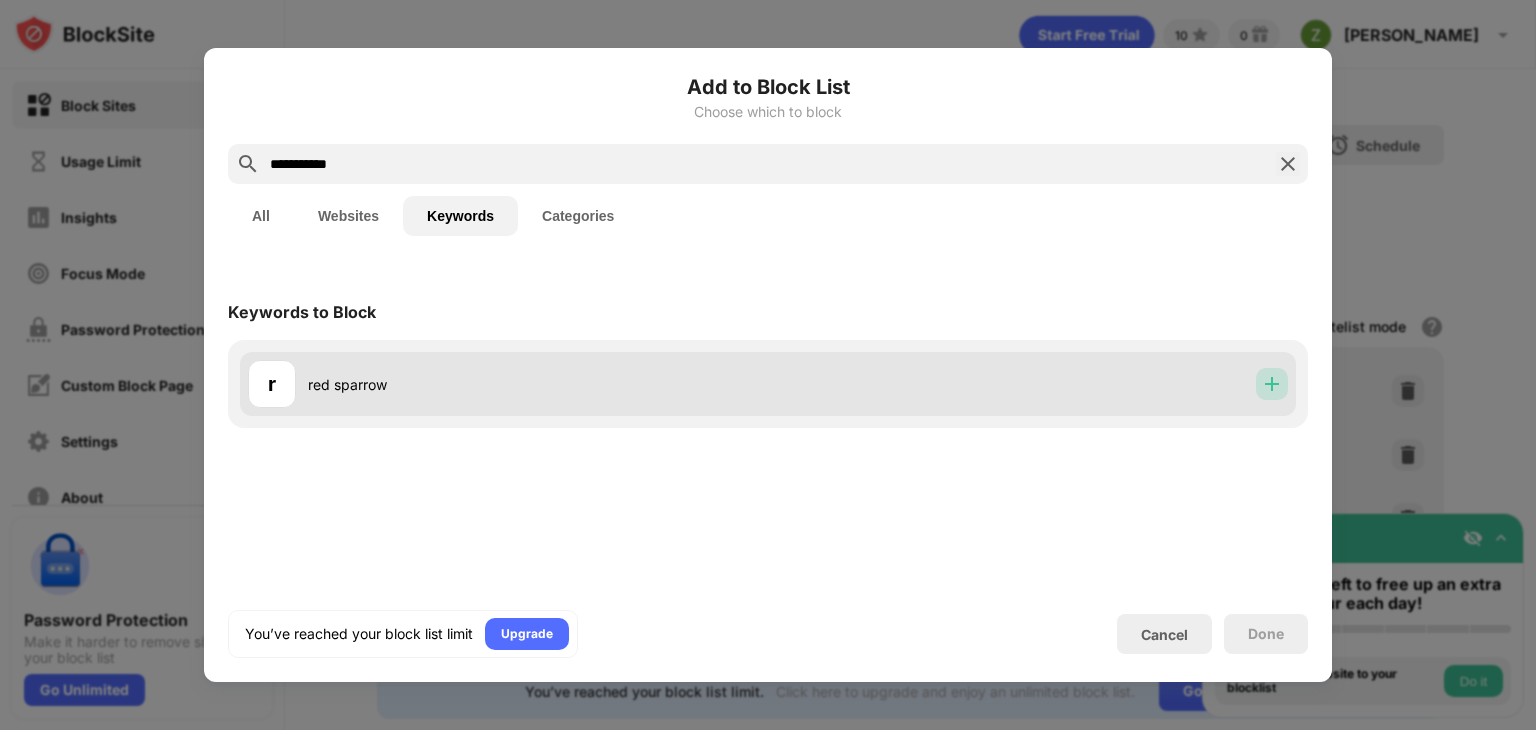 click at bounding box center [1272, 384] 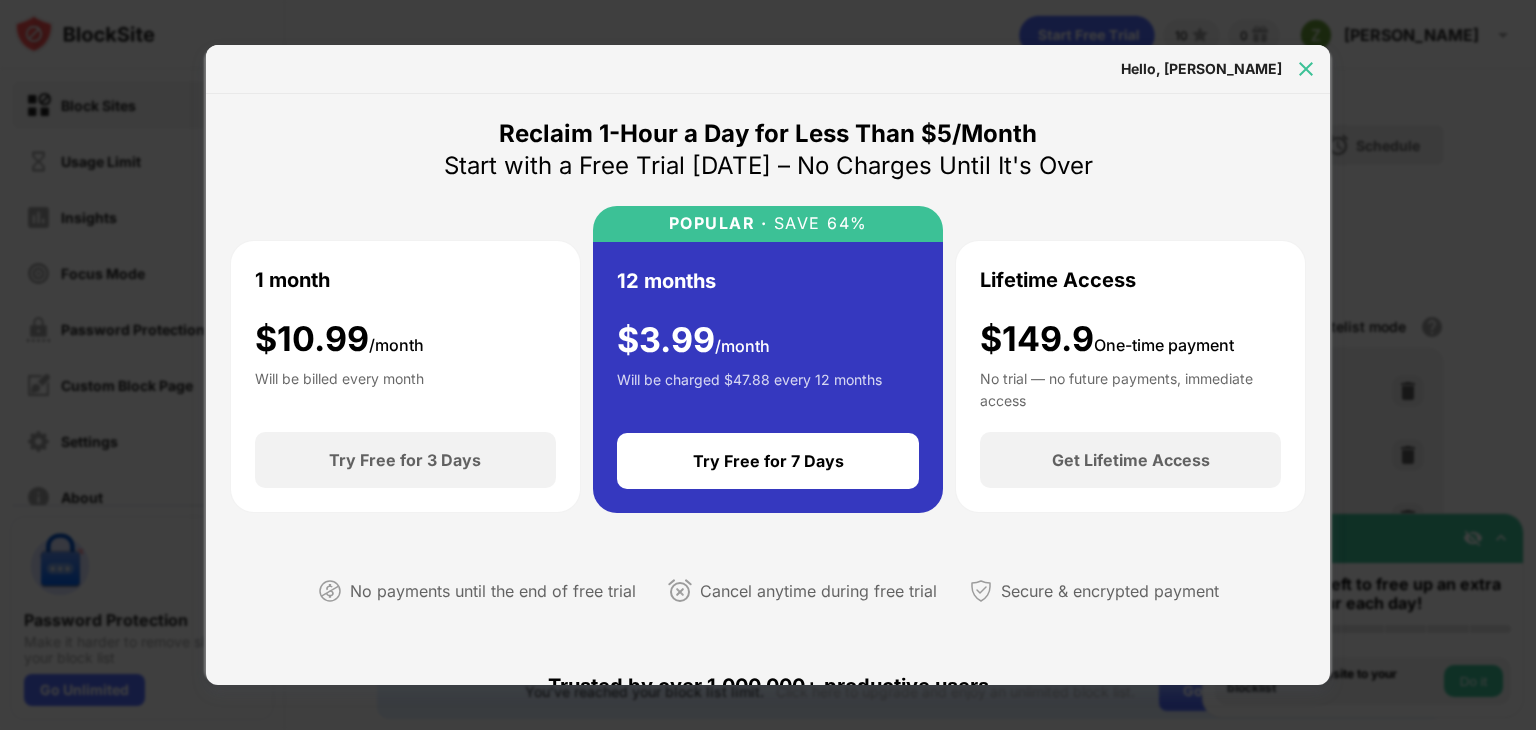 click at bounding box center [1306, 69] 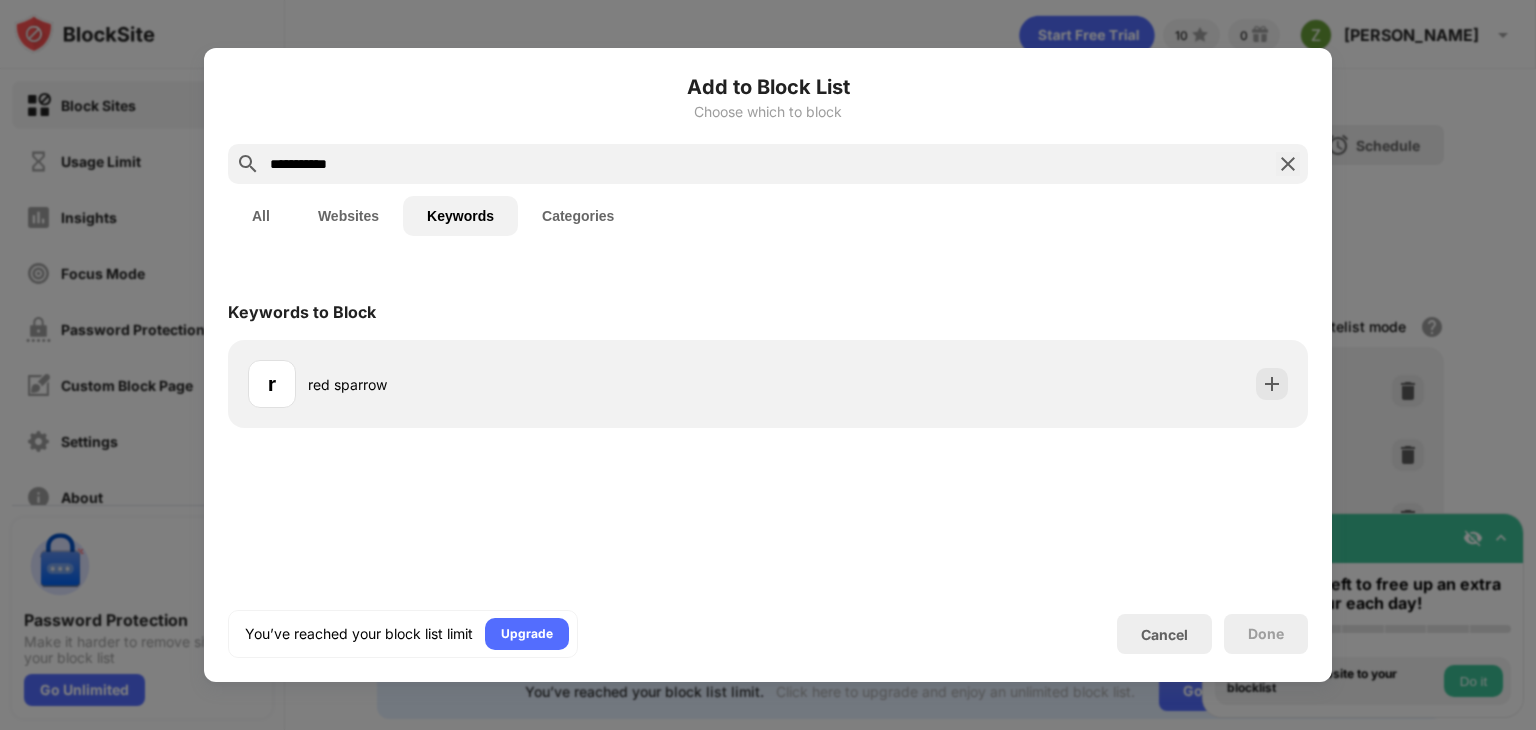 click at bounding box center (768, 365) 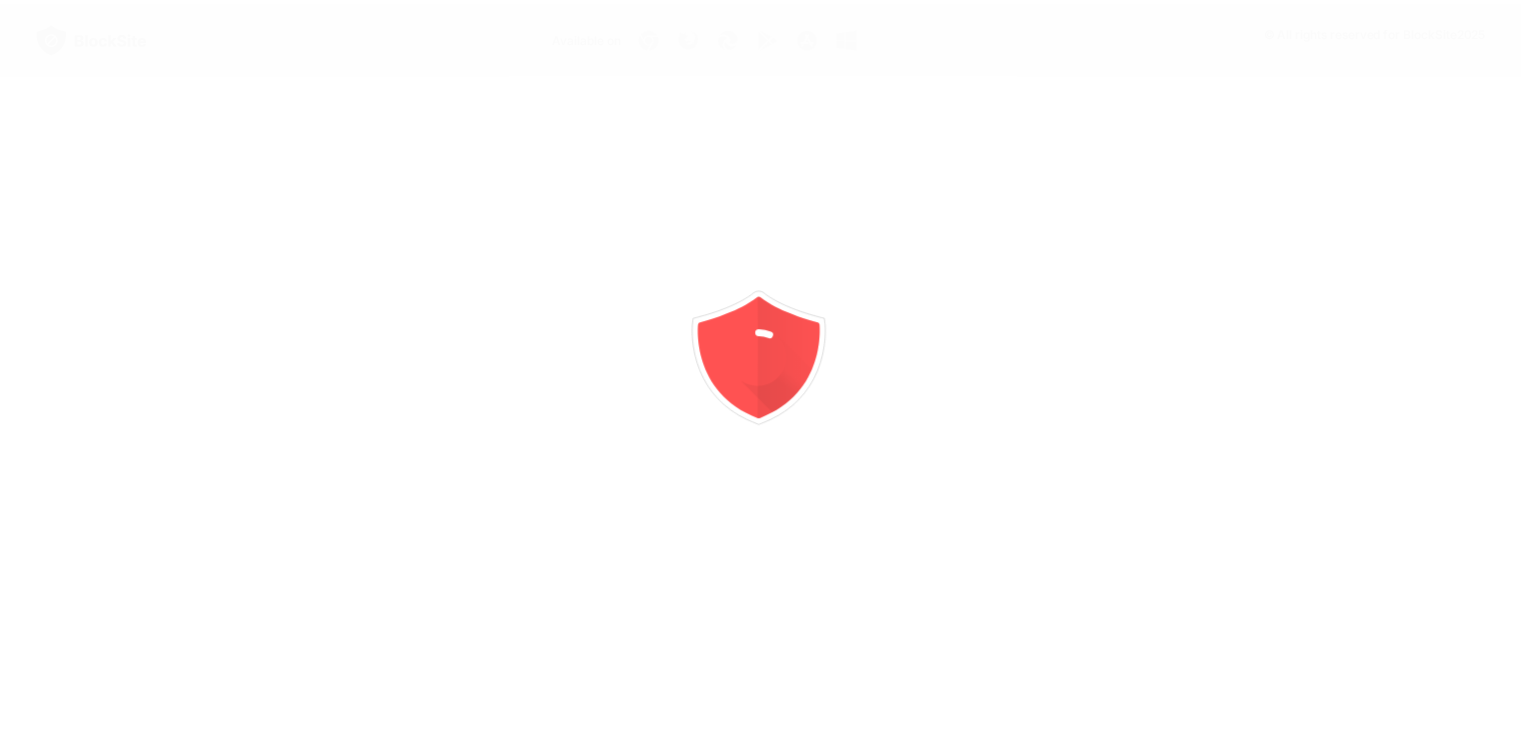 scroll, scrollTop: 0, scrollLeft: 0, axis: both 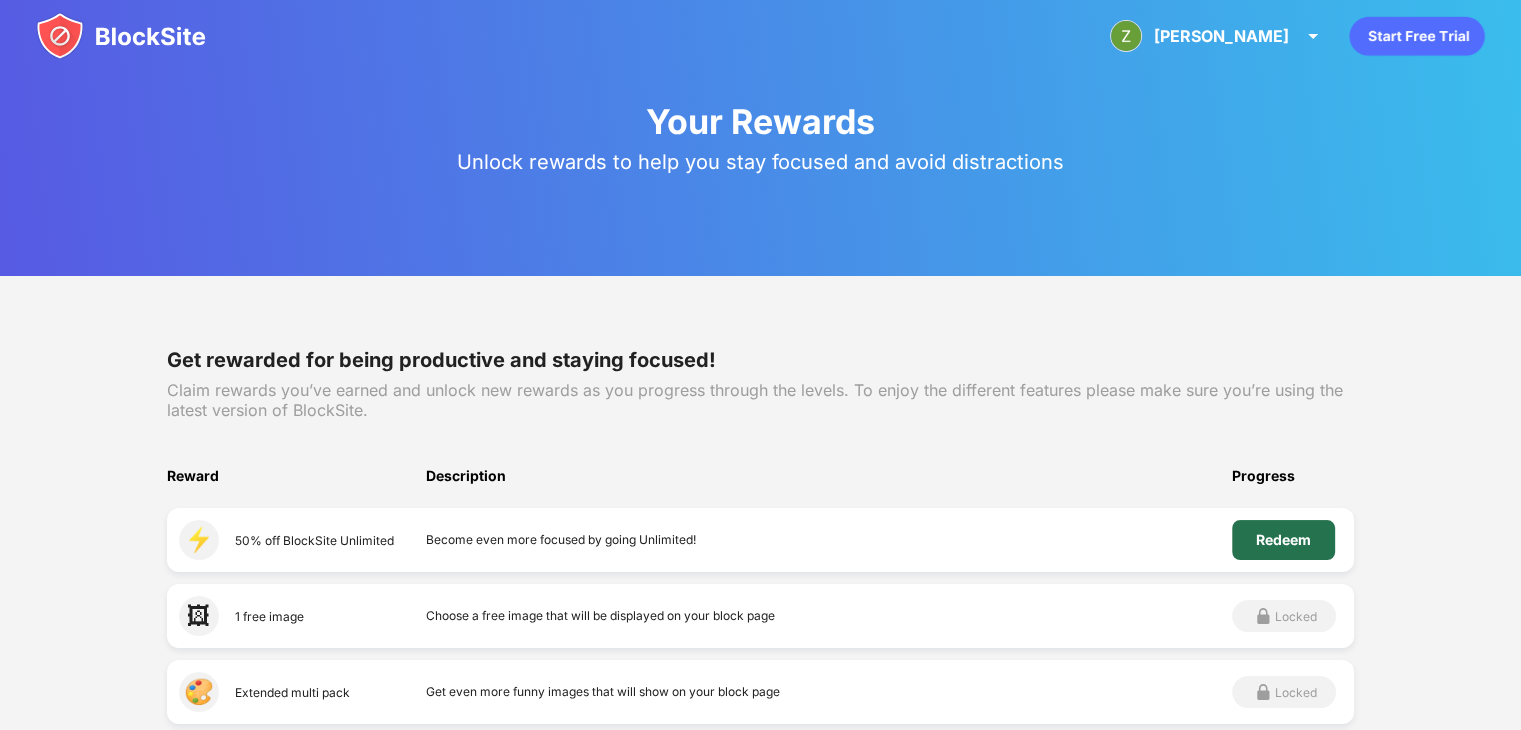 click on "Redeem" at bounding box center [1283, 540] 